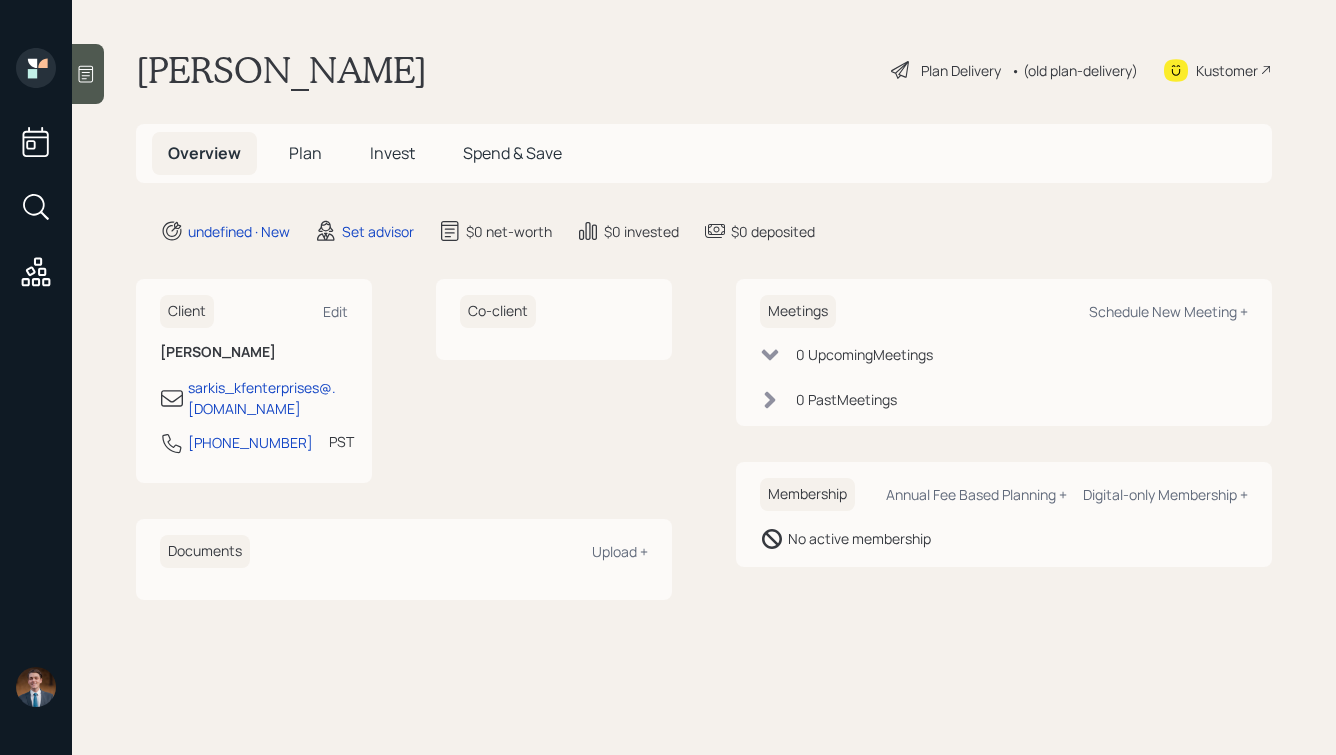 scroll, scrollTop: 0, scrollLeft: 0, axis: both 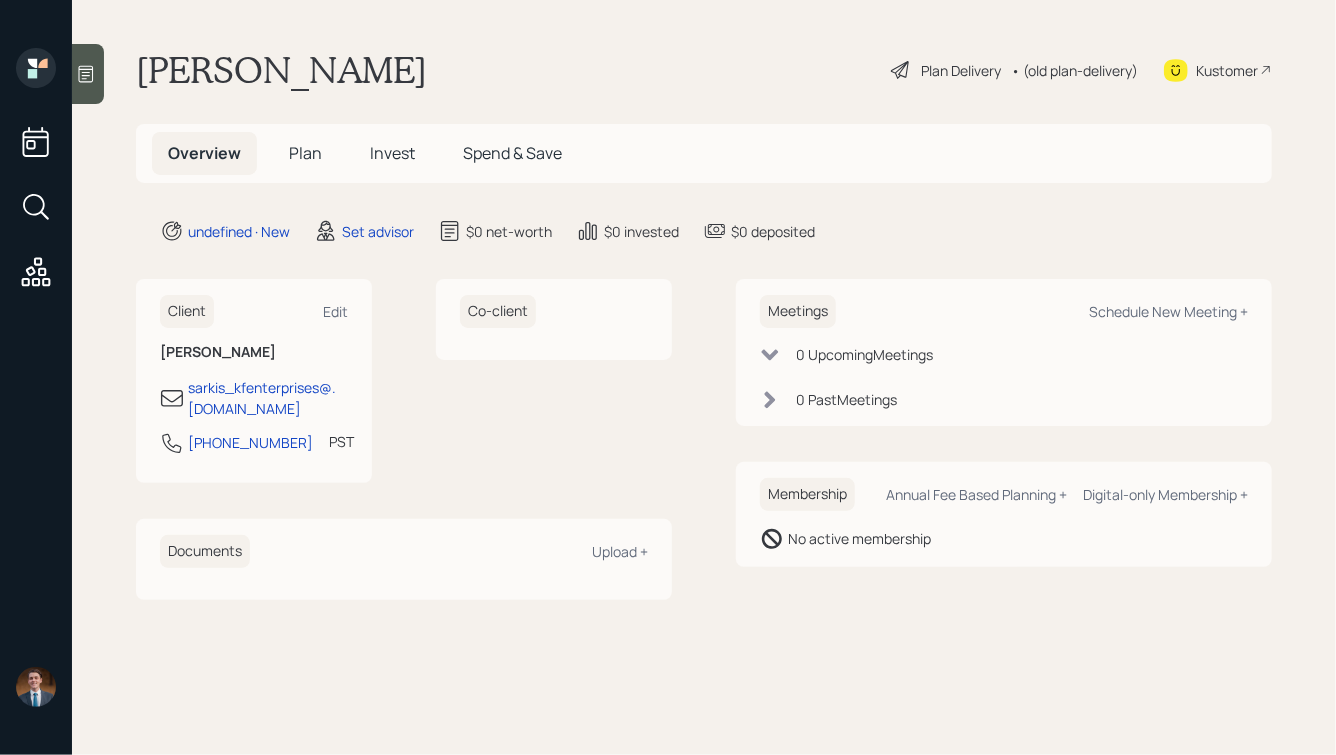 click 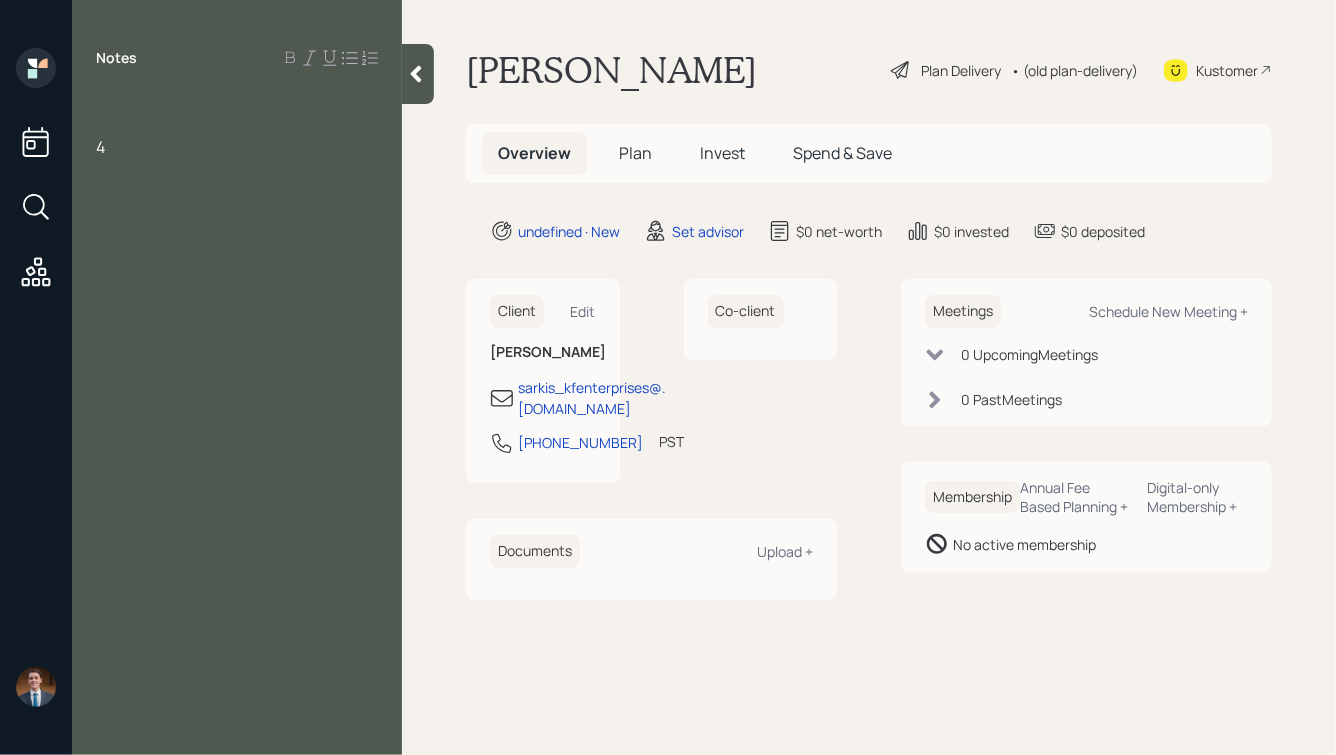 type 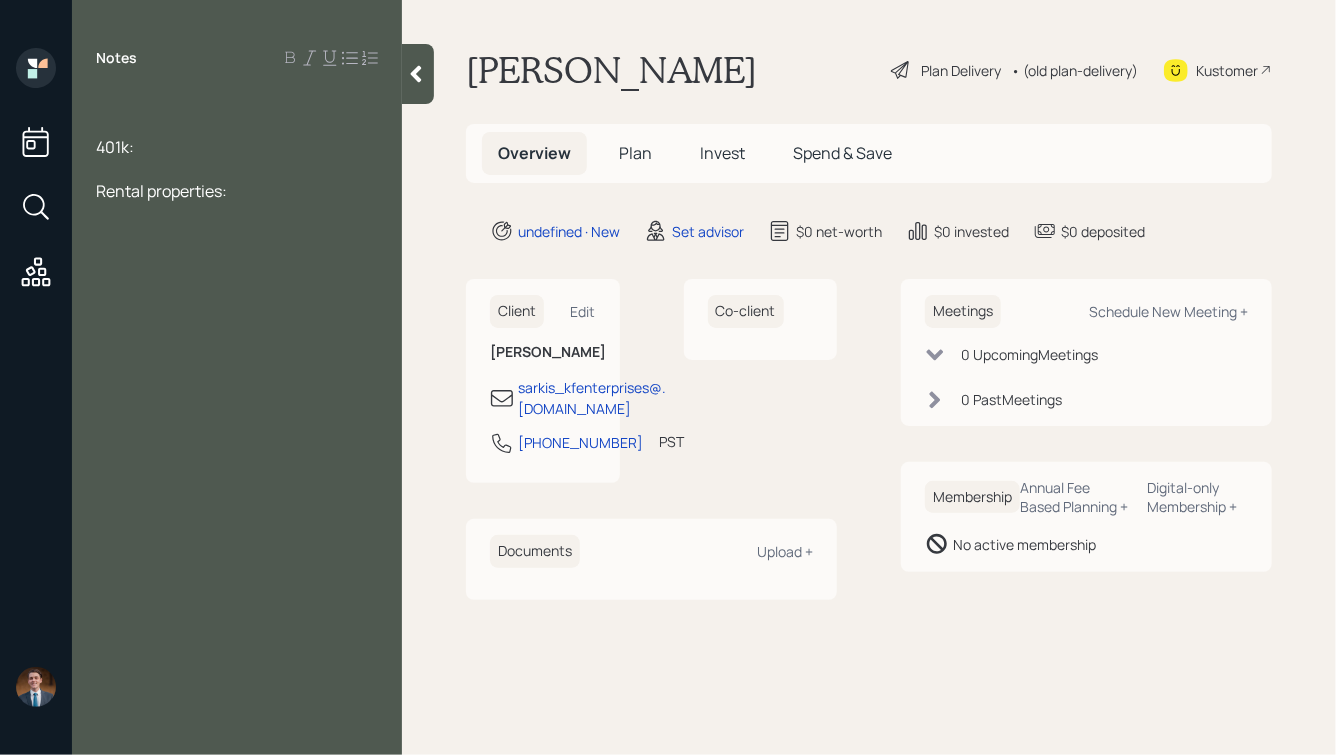click at bounding box center [237, 103] 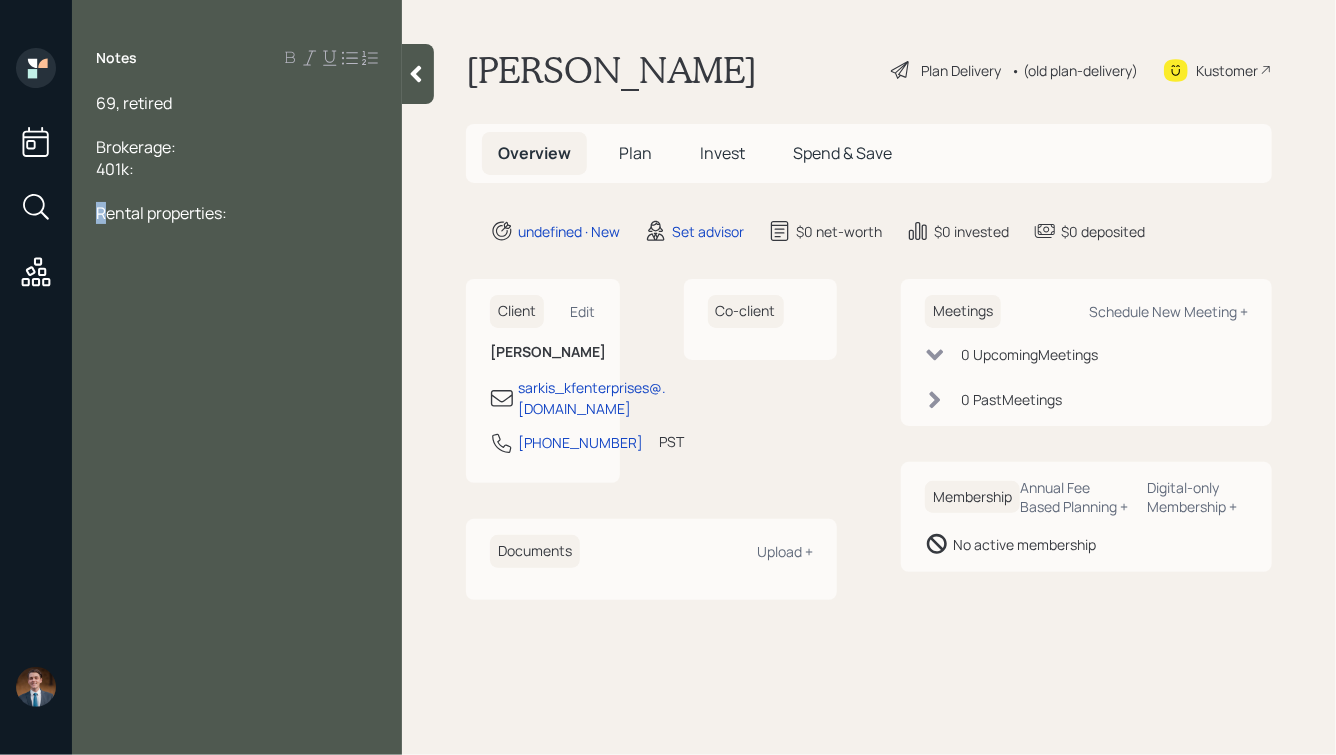 click on "Rental properties:" at bounding box center [161, 213] 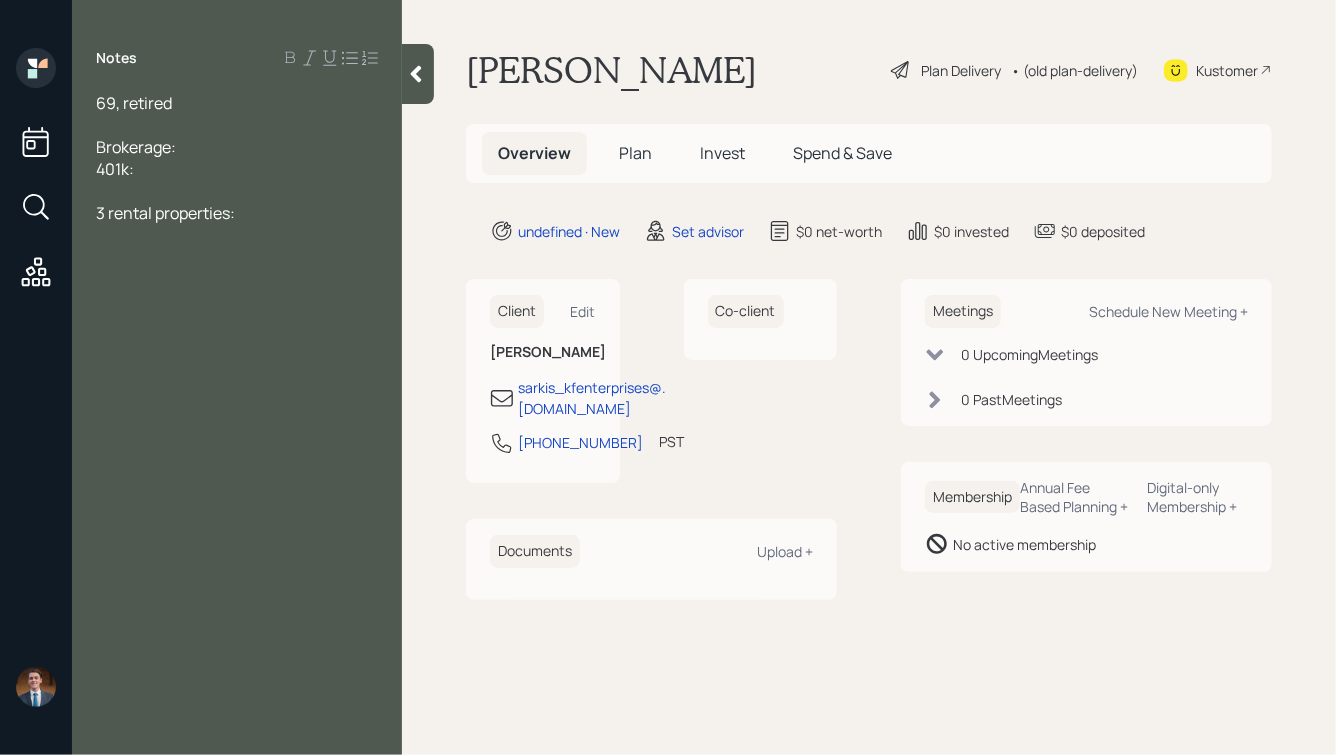 click on "3 rental properties:" at bounding box center [237, 213] 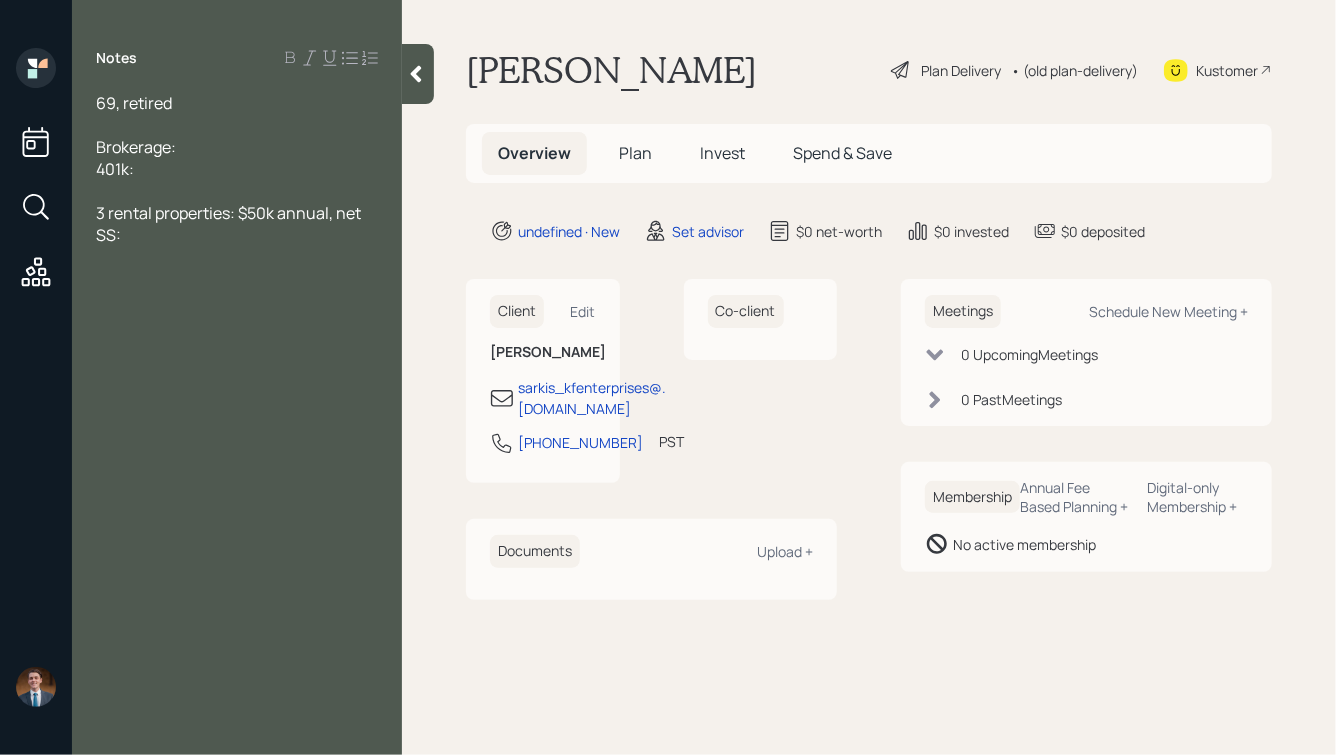 click on "SS:" at bounding box center [108, 235] 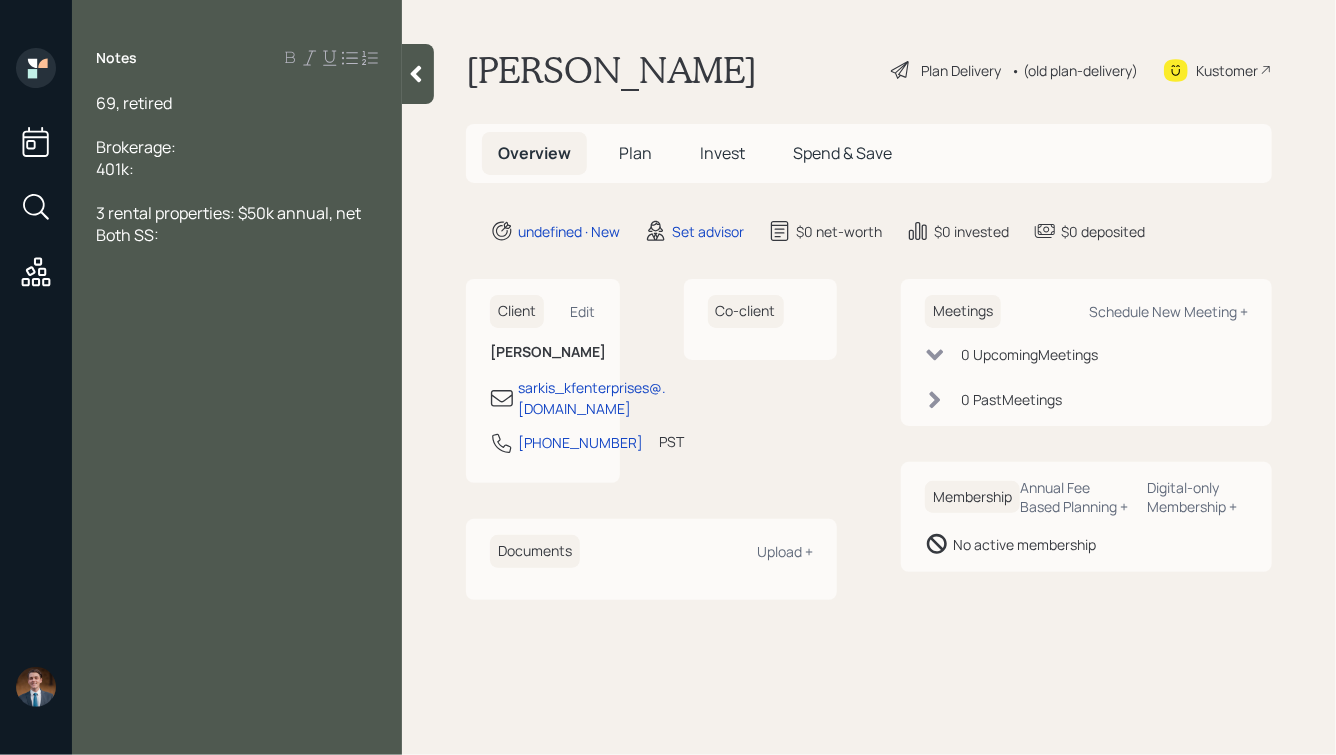 click on "Both SS:" at bounding box center (237, 235) 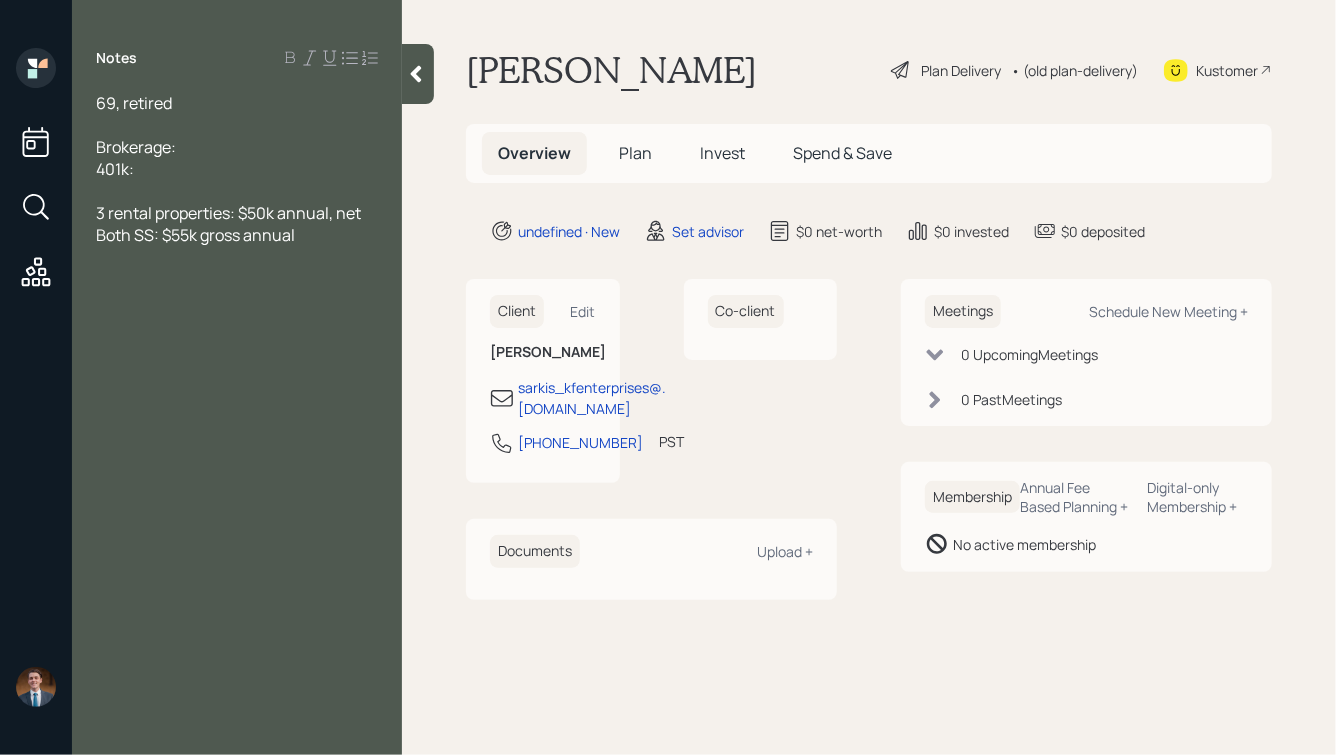 click on "69, retired" at bounding box center [237, 103] 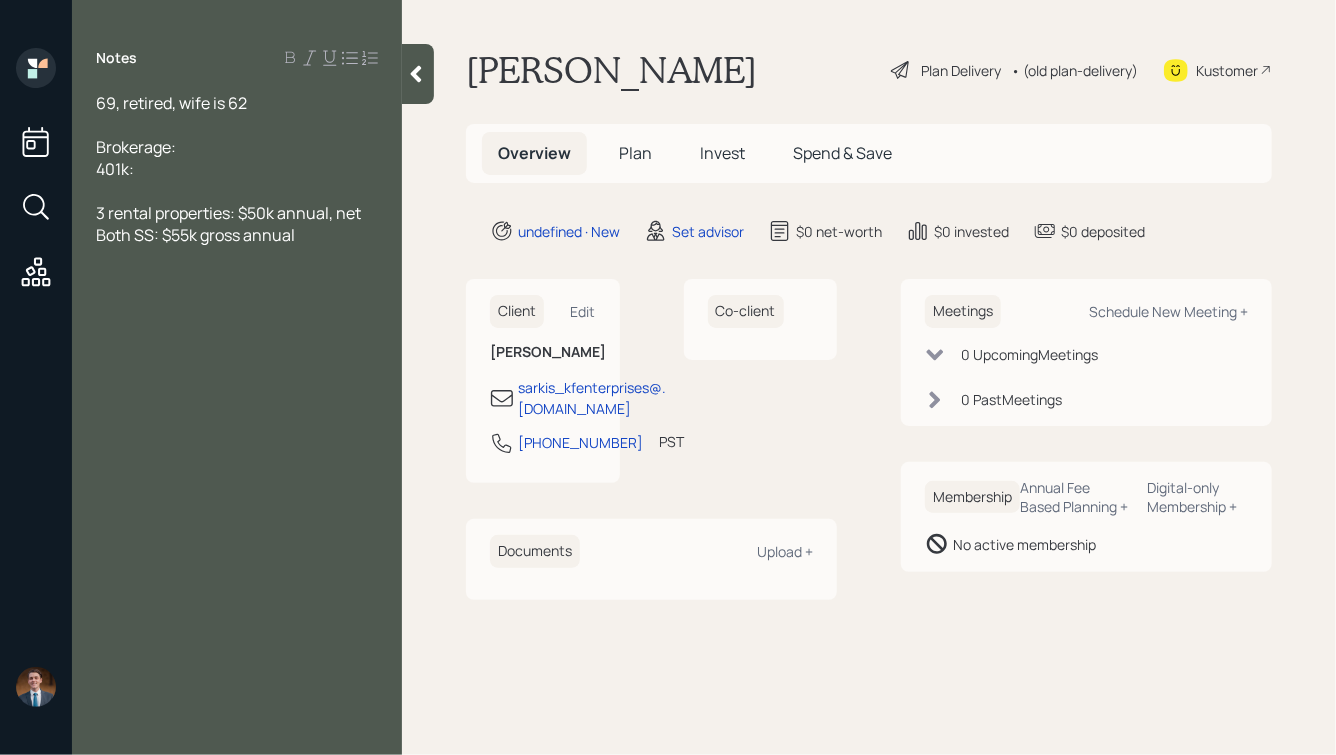 click on "Both SS: $55k gross annual" at bounding box center [237, 235] 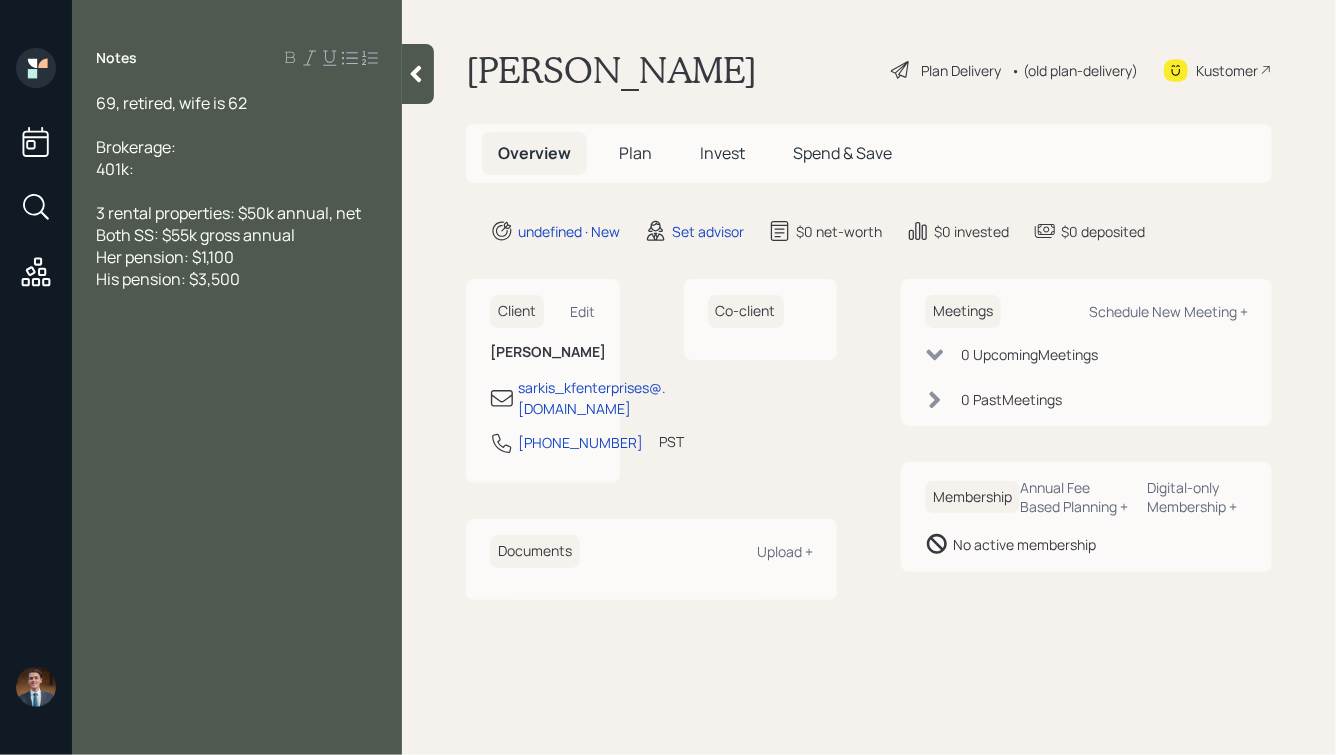 drag, startPoint x: 249, startPoint y: 278, endPoint x: 88, endPoint y: 272, distance: 161.11176 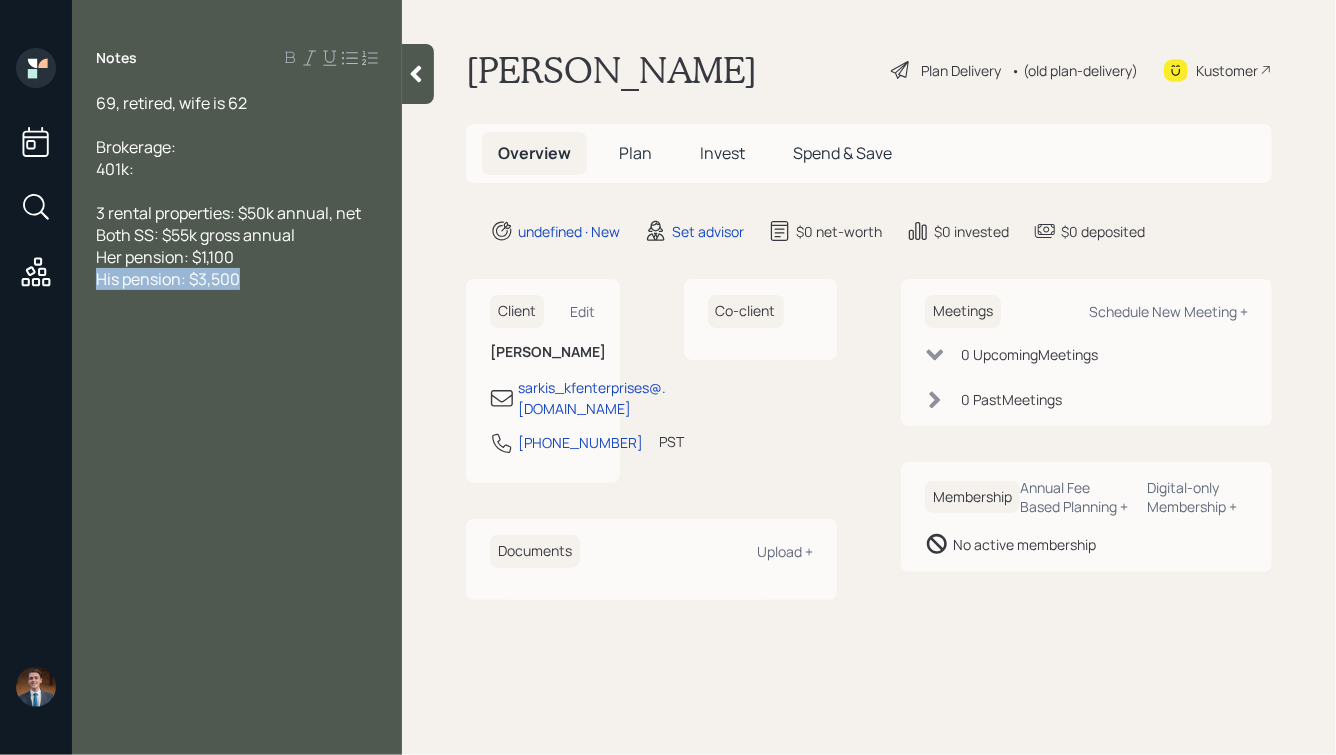 drag, startPoint x: 242, startPoint y: 284, endPoint x: 52, endPoint y: 284, distance: 190 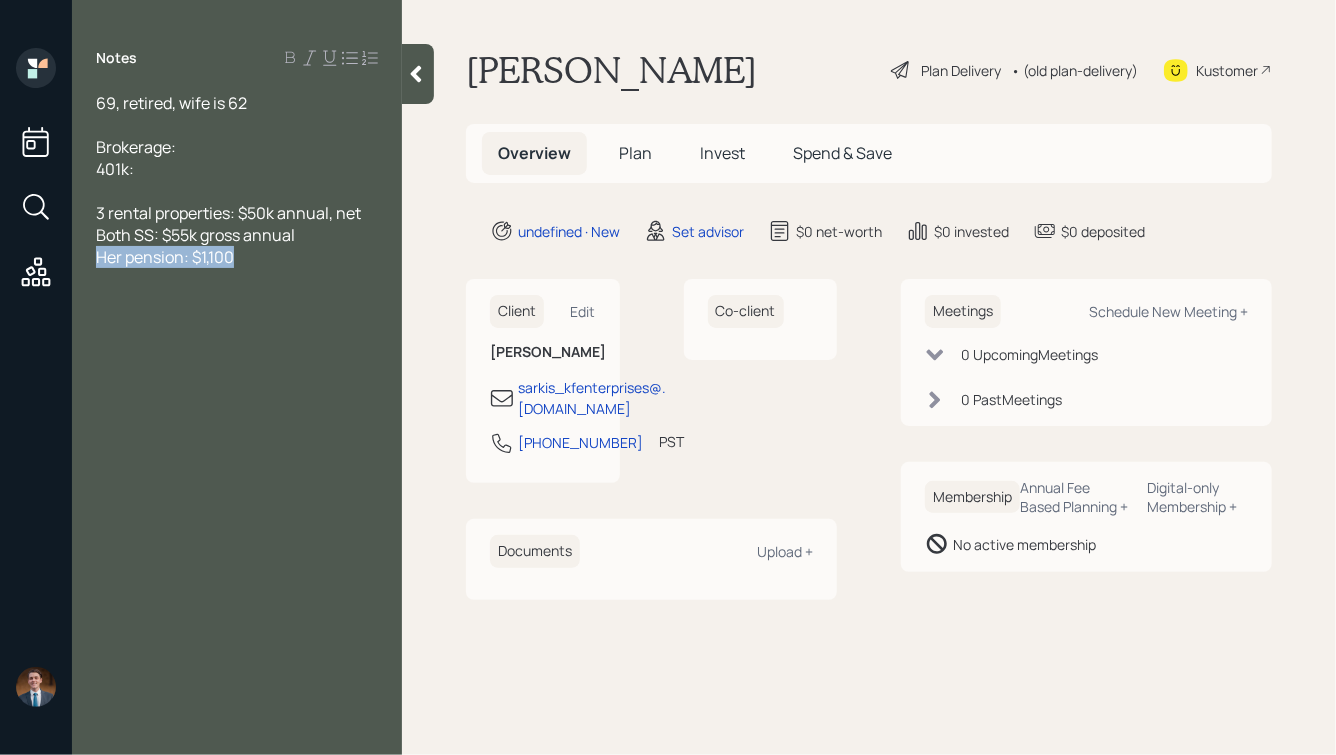 drag, startPoint x: 254, startPoint y: 258, endPoint x: 22, endPoint y: 248, distance: 232.21542 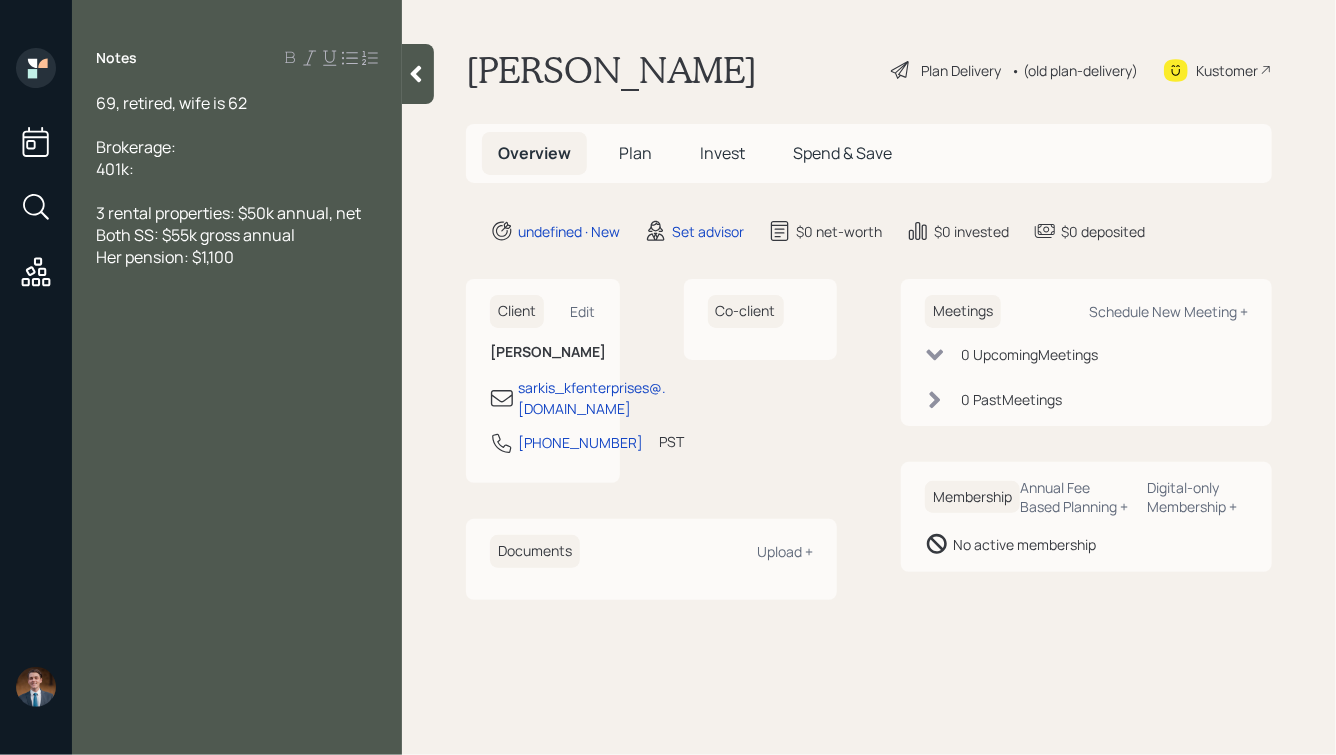 click at bounding box center (237, 279) 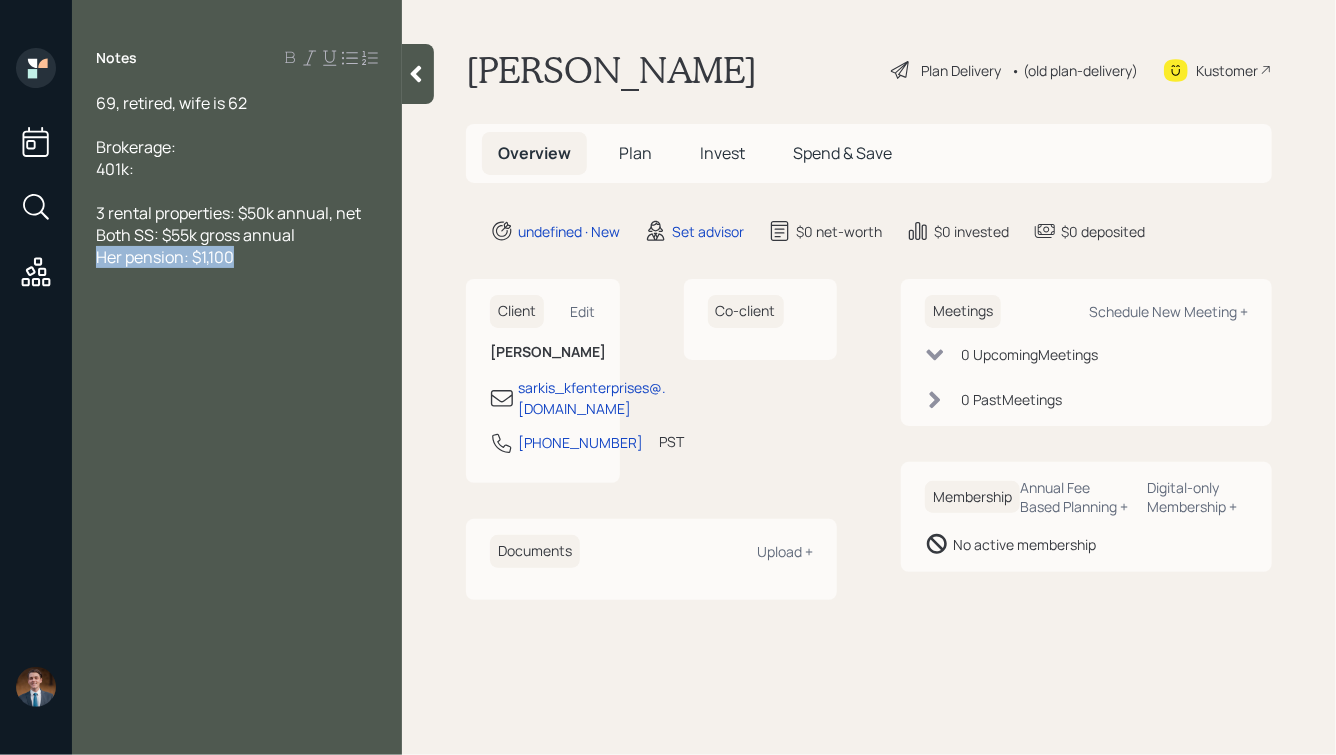 drag, startPoint x: 236, startPoint y: 259, endPoint x: 75, endPoint y: 261, distance: 161.01242 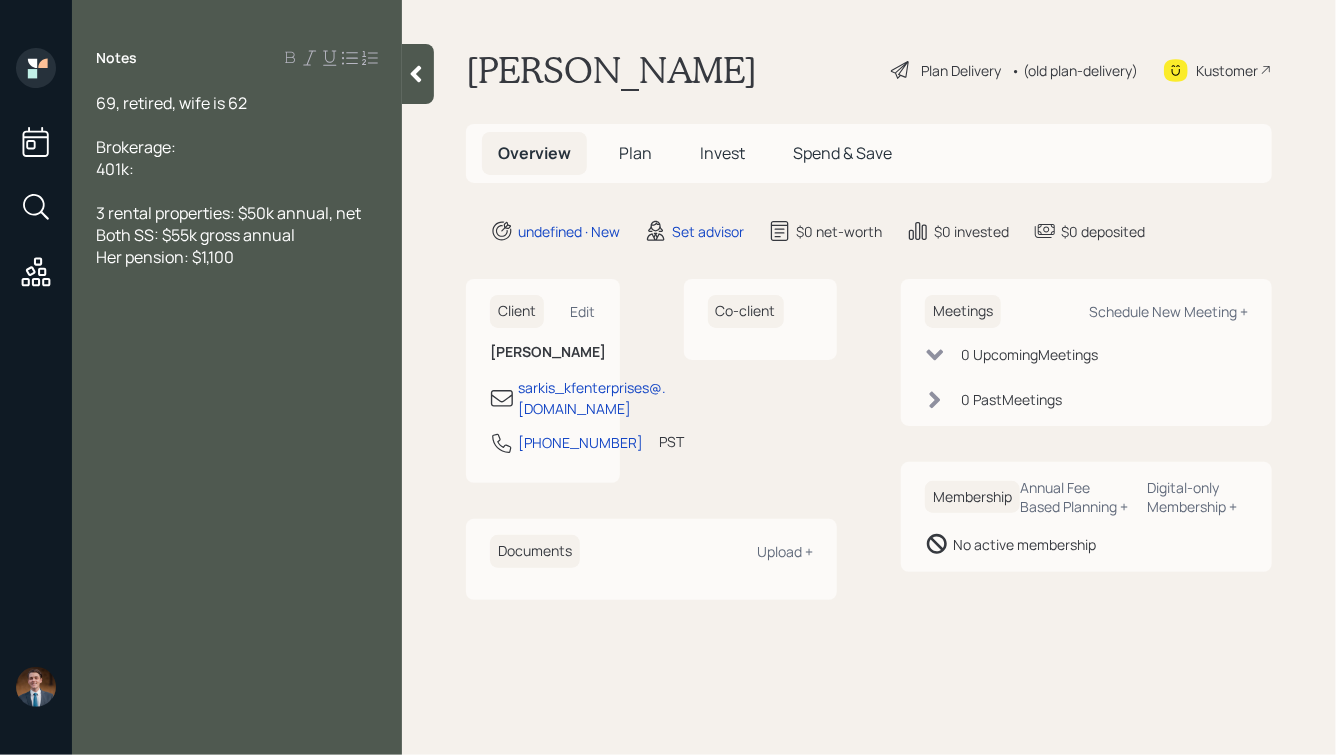 click at bounding box center [237, 279] 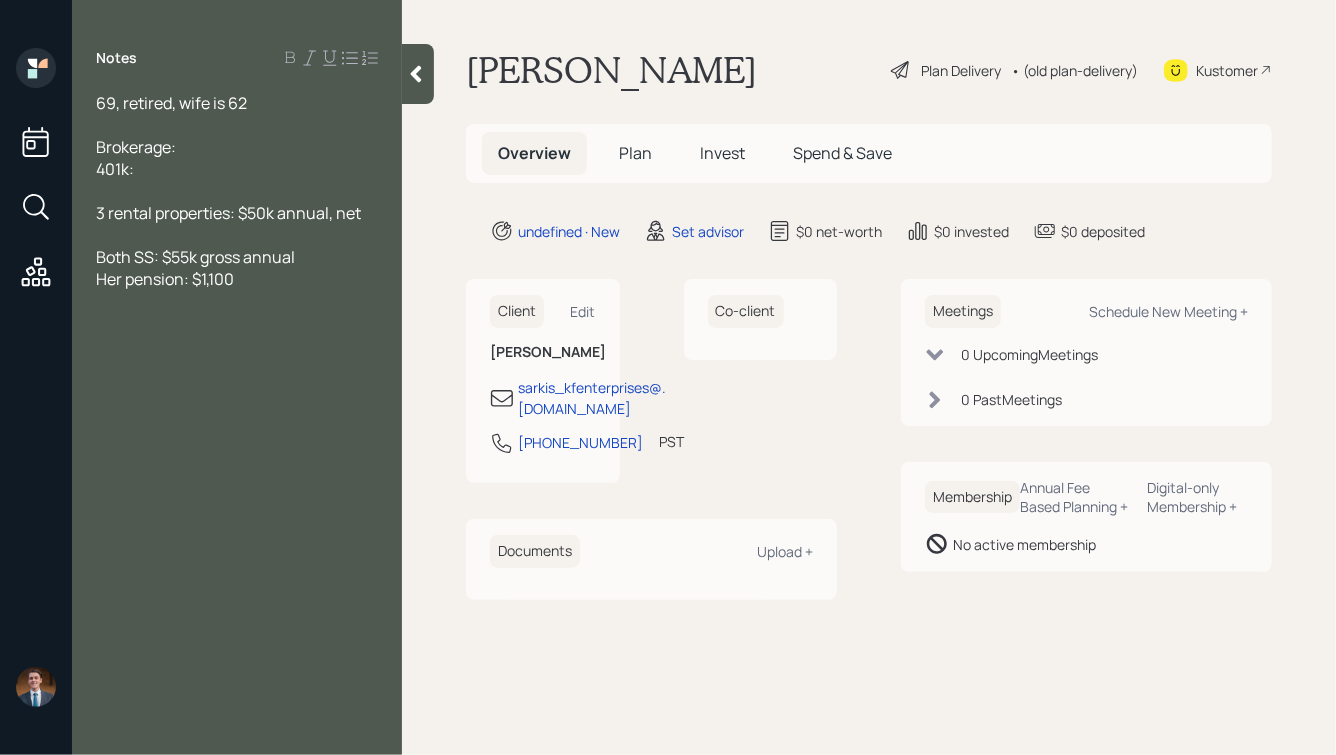 click at bounding box center (237, 125) 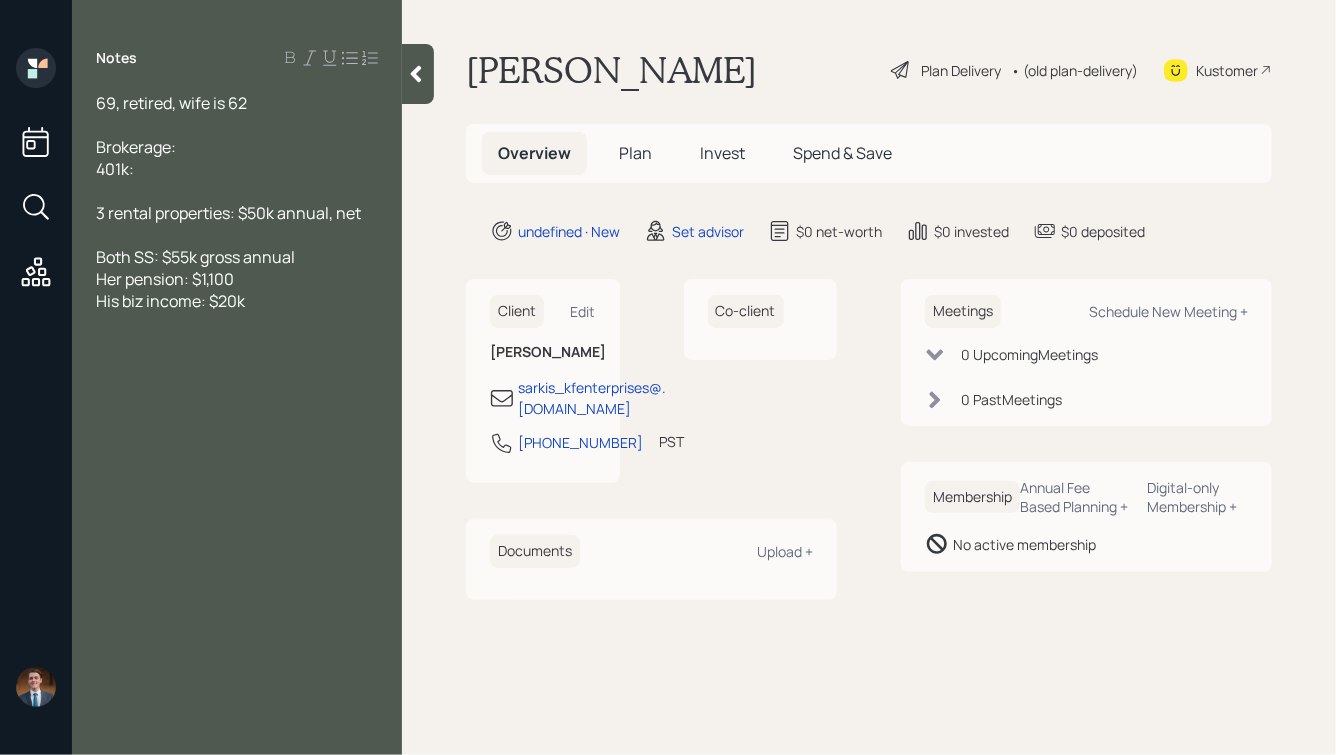 click at bounding box center [237, 125] 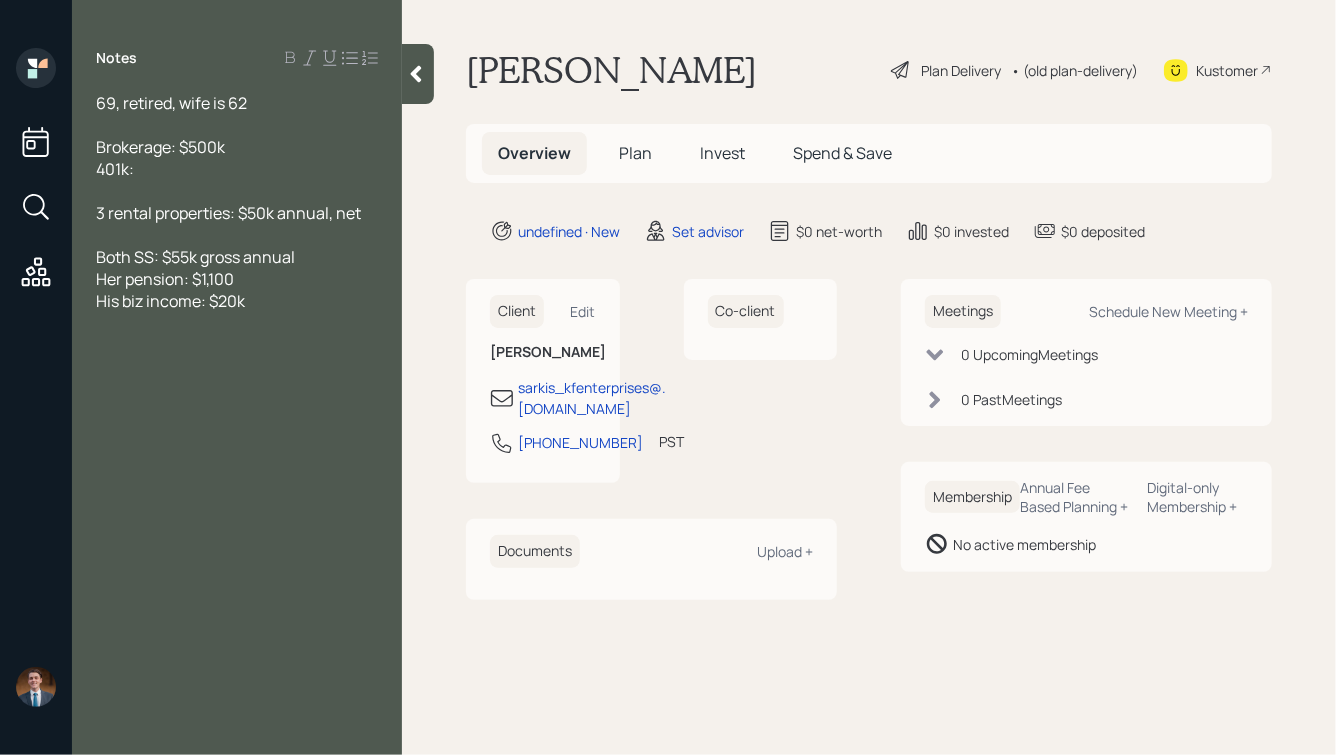 click on "Brokerage: $500k" at bounding box center (237, 147) 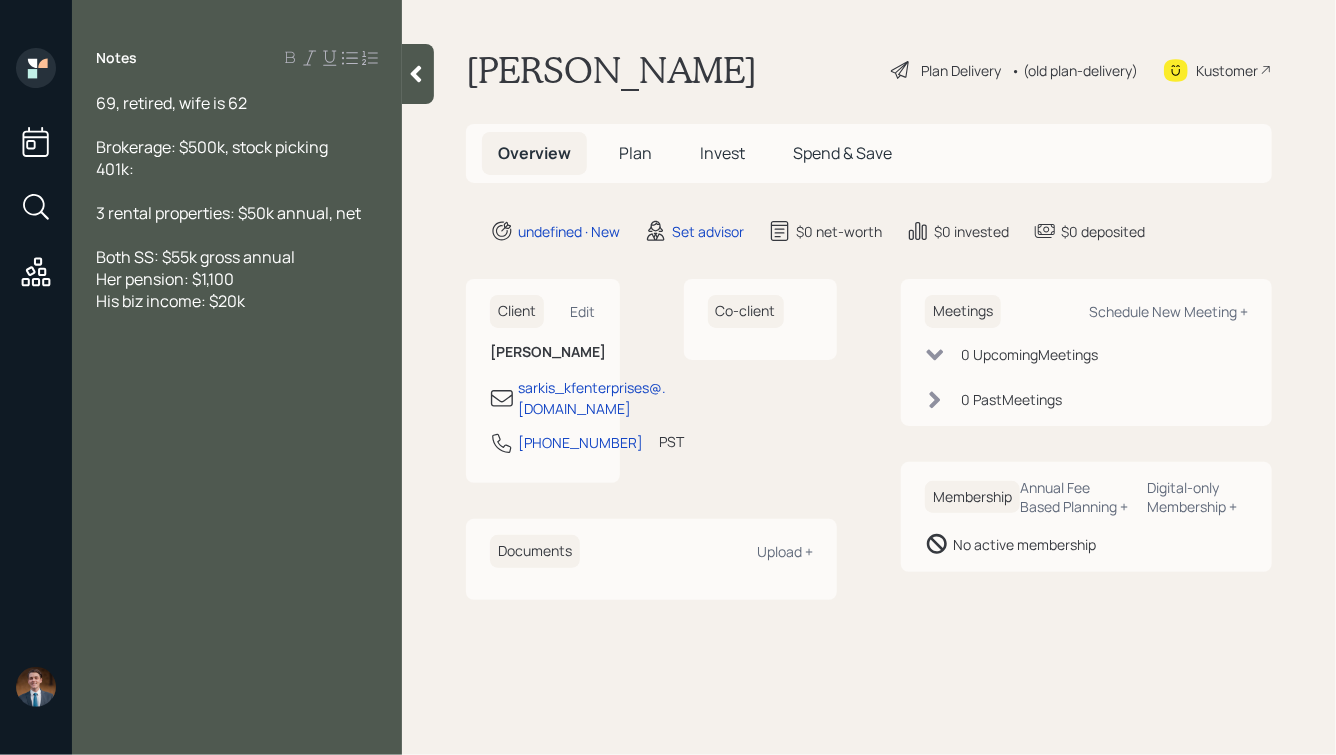 click on "401k:" at bounding box center (237, 169) 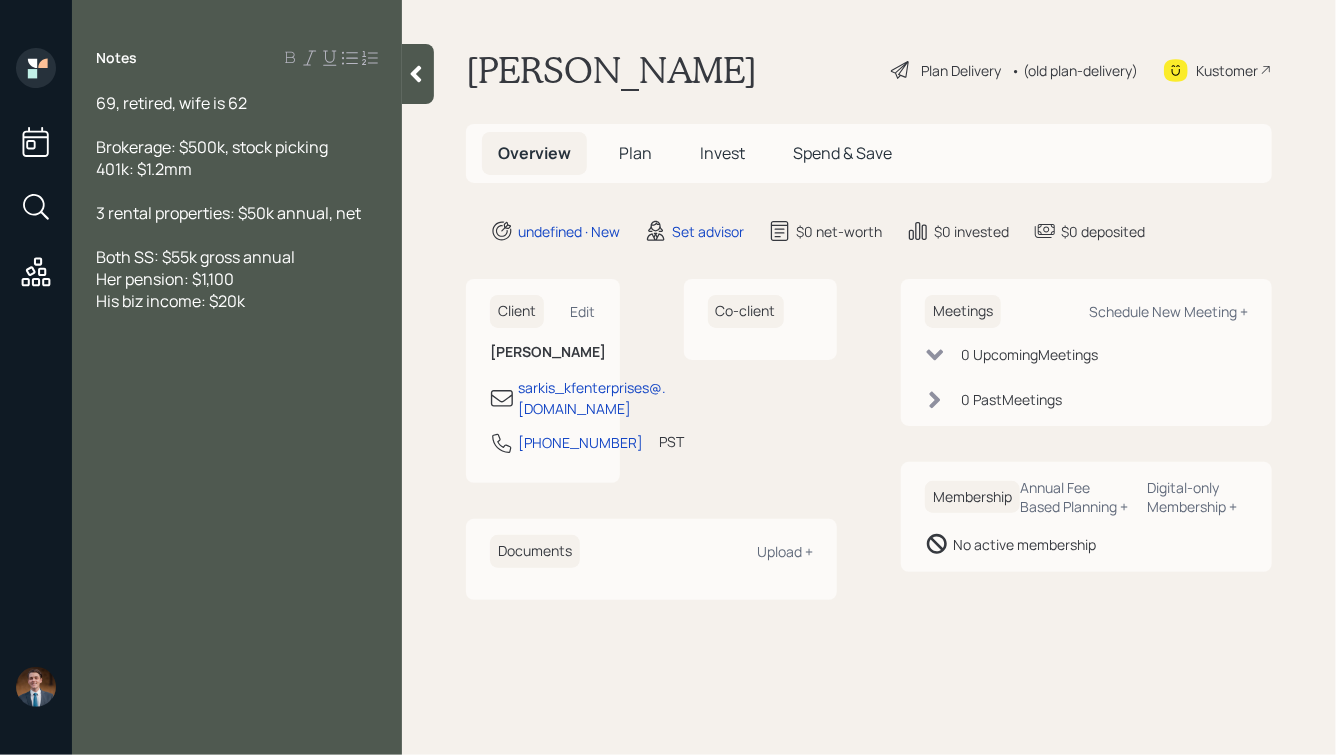 click on "3 rental properties: $50k annual, net" at bounding box center [228, 213] 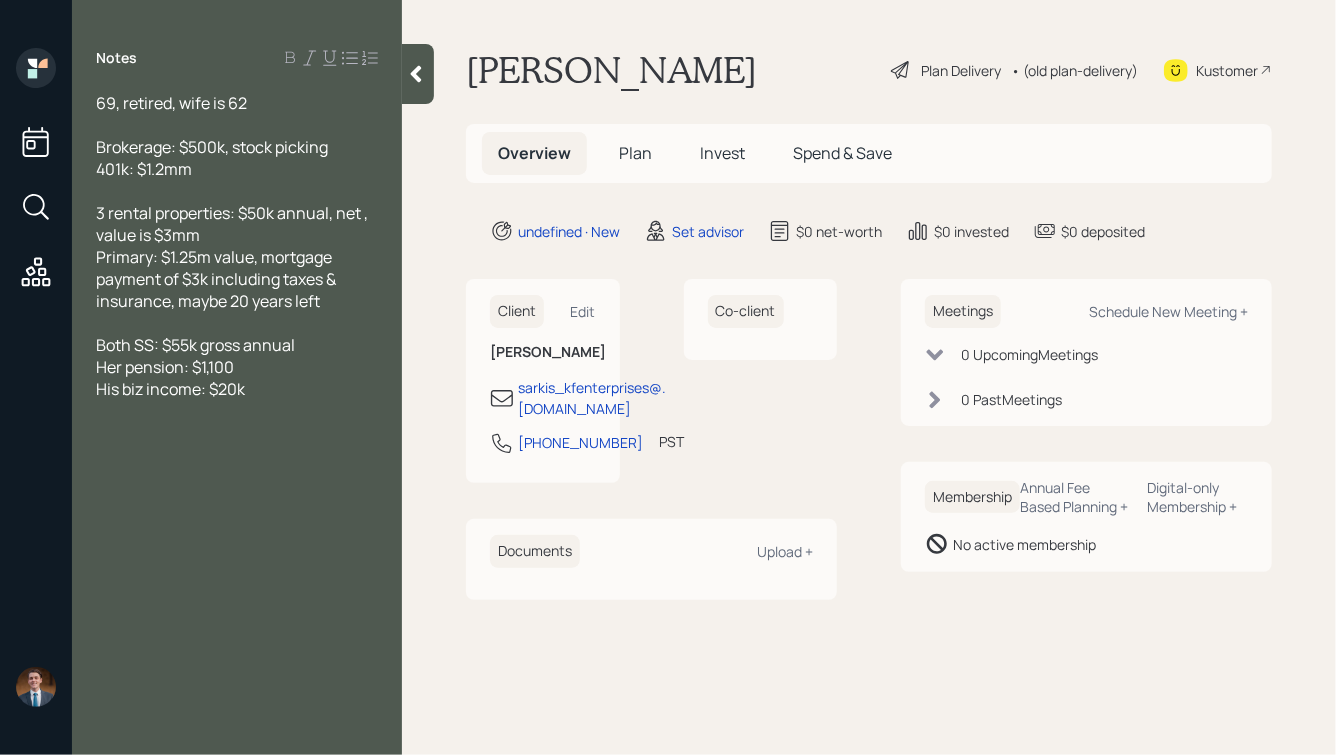 click on "Primary: $1.25m value, mortgage payment of $3k including taxes & insurance, maybe 20 years left" at bounding box center (237, 279) 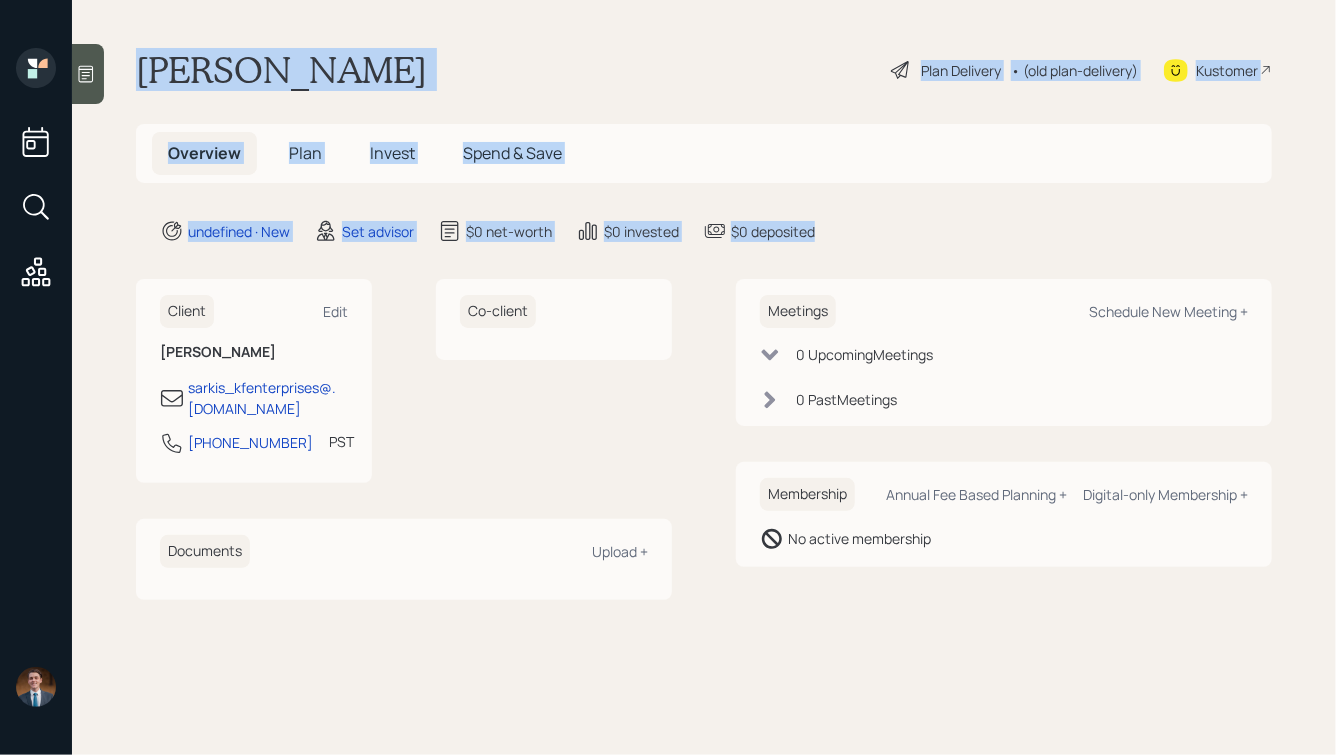 drag, startPoint x: 900, startPoint y: 233, endPoint x: 407, endPoint y: -28, distance: 557.8261 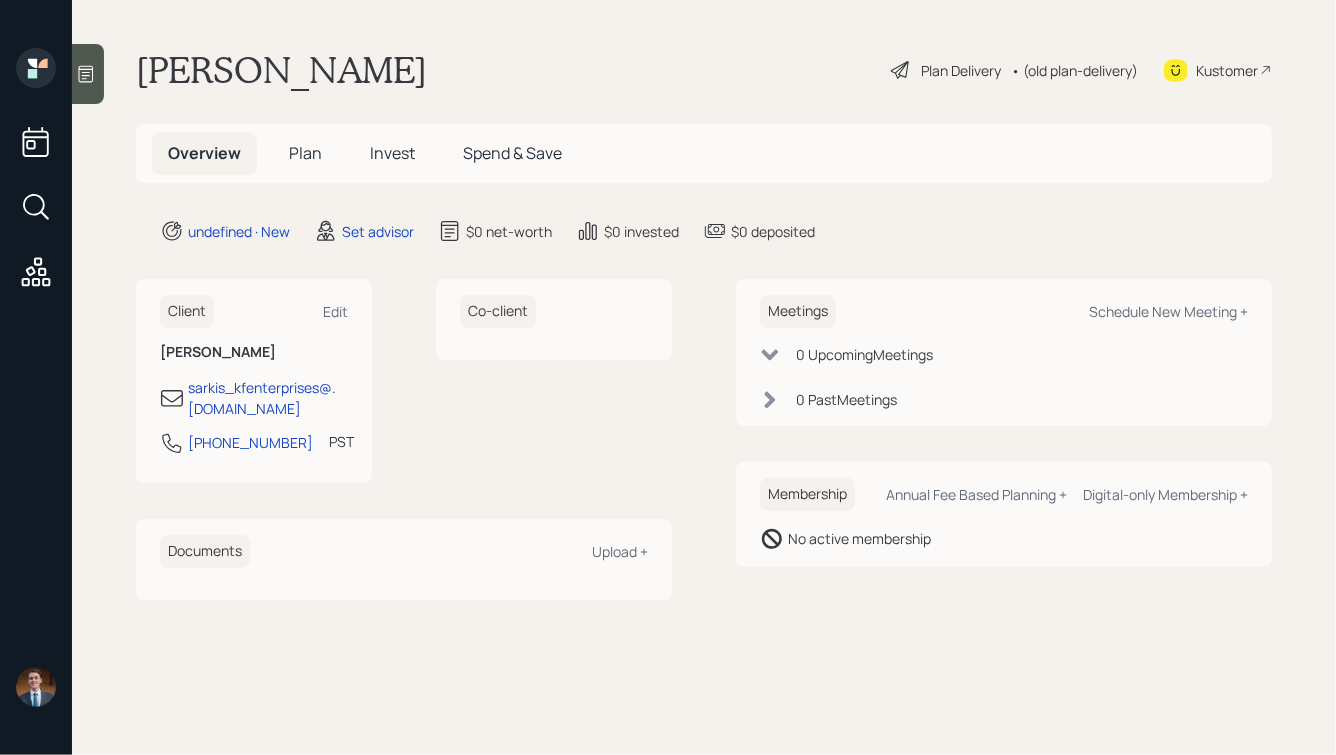 click 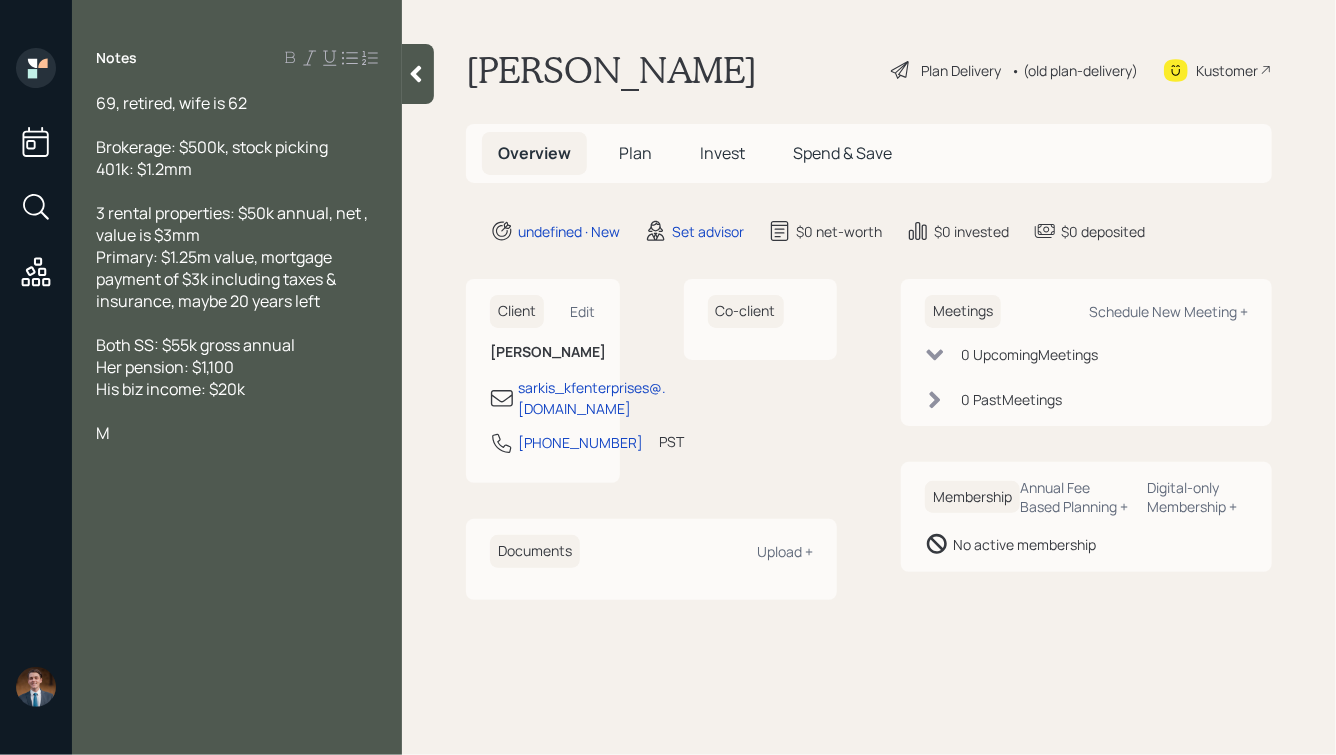 type 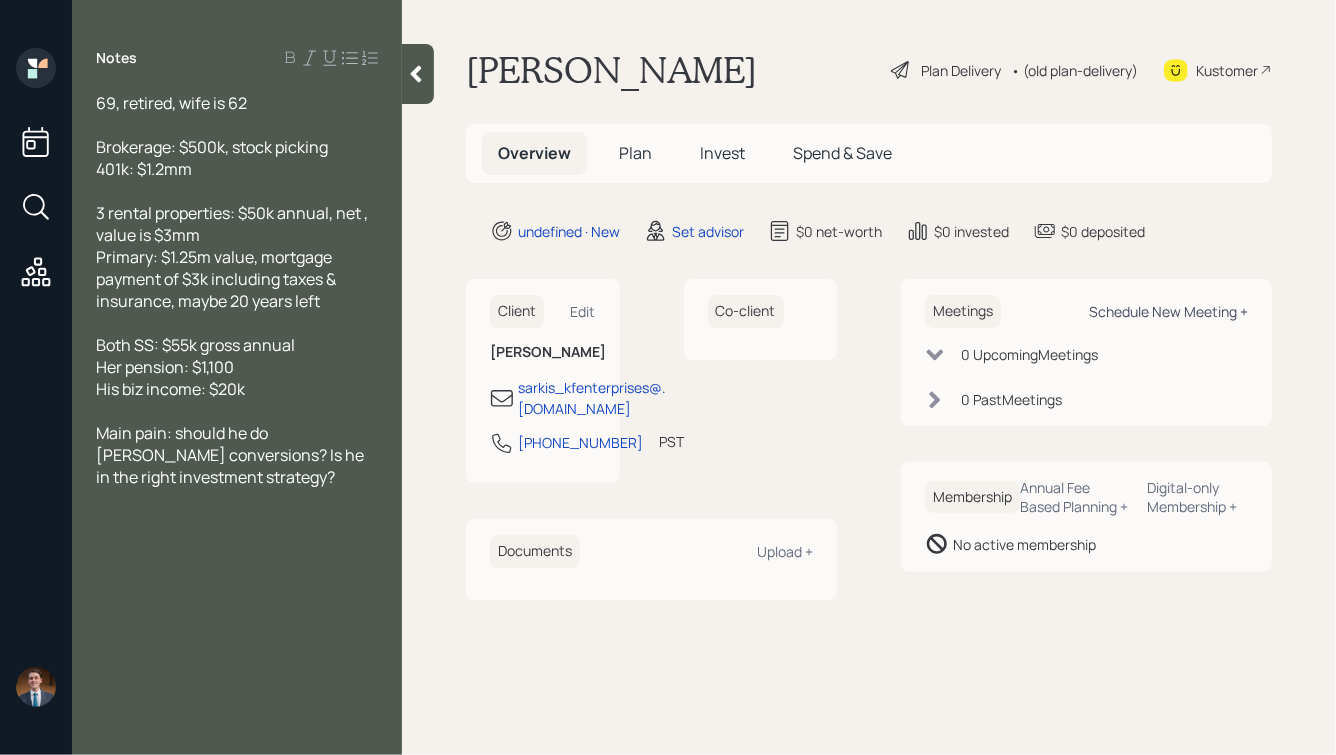 click on "Schedule New Meeting +" at bounding box center [1168, 311] 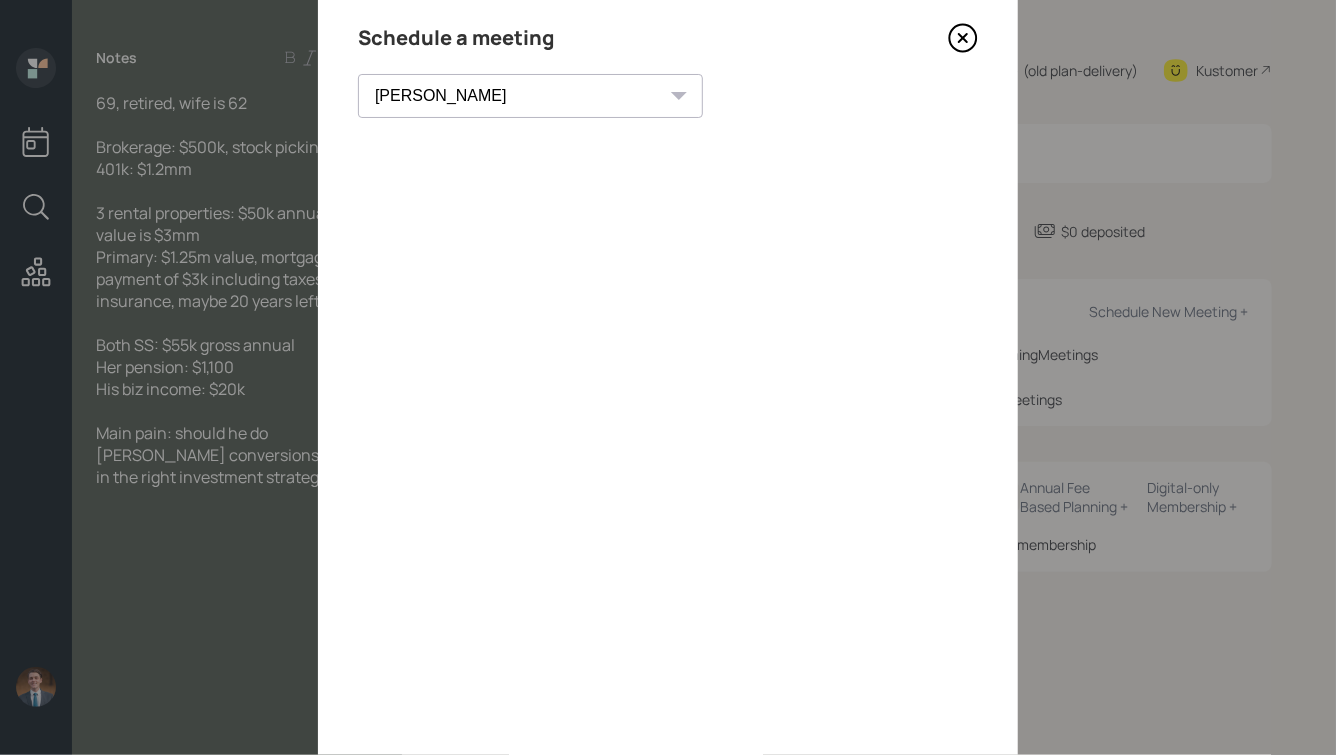 scroll, scrollTop: 77, scrollLeft: 0, axis: vertical 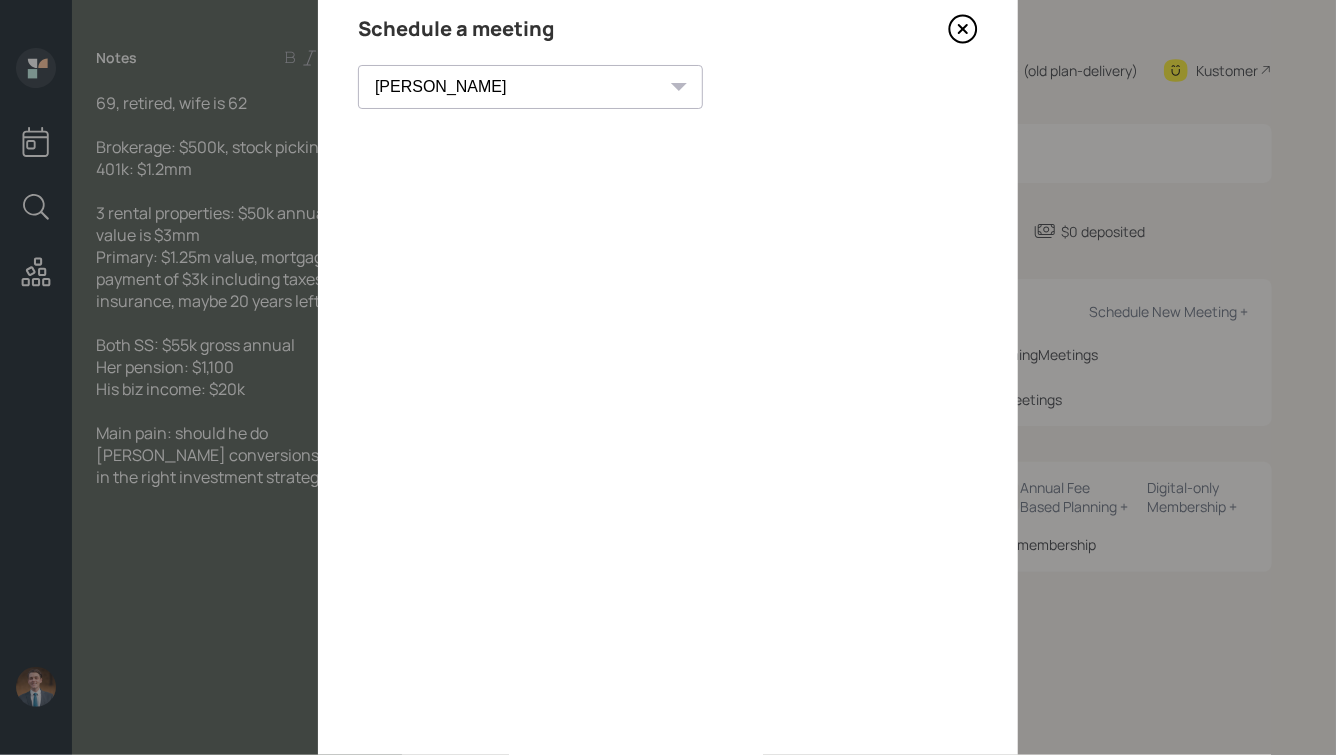 click 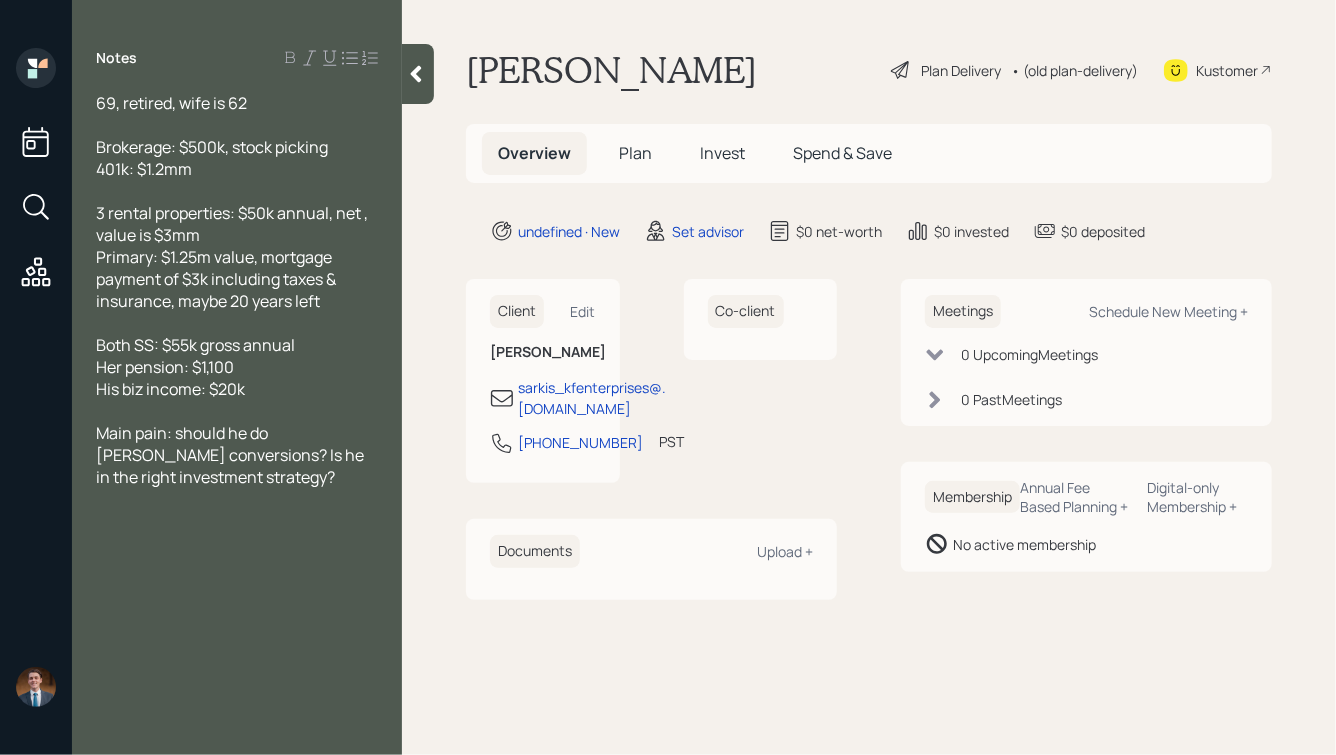 click 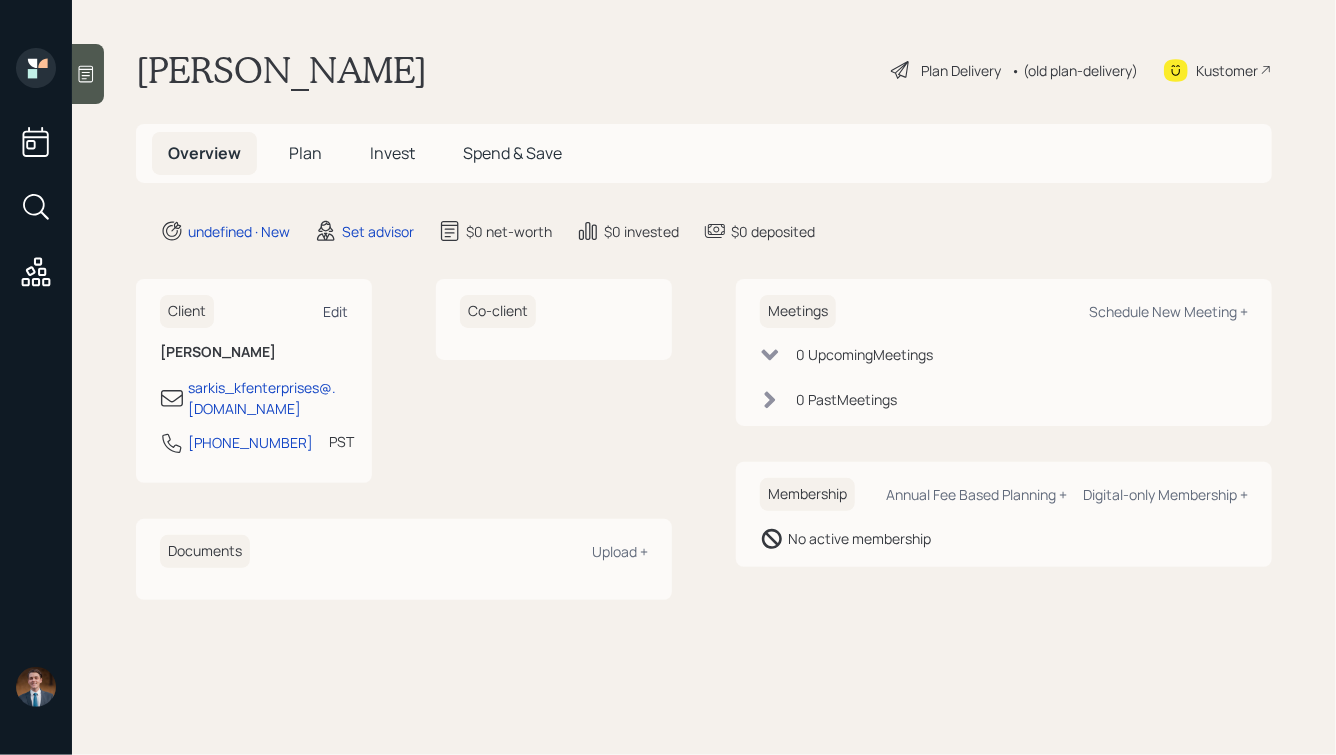 click on "Edit" at bounding box center [335, 311] 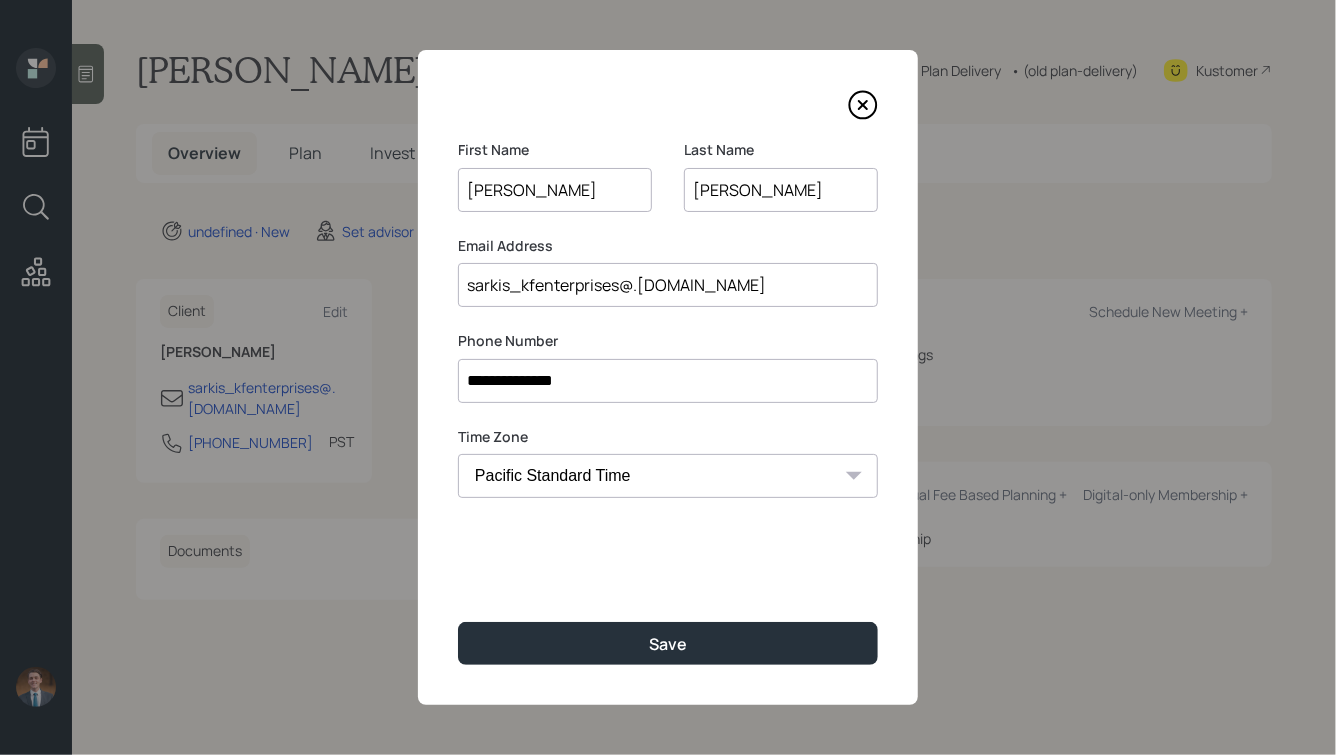 click on "sarkis_kfenterprises@.yahoo.com" at bounding box center [668, 285] 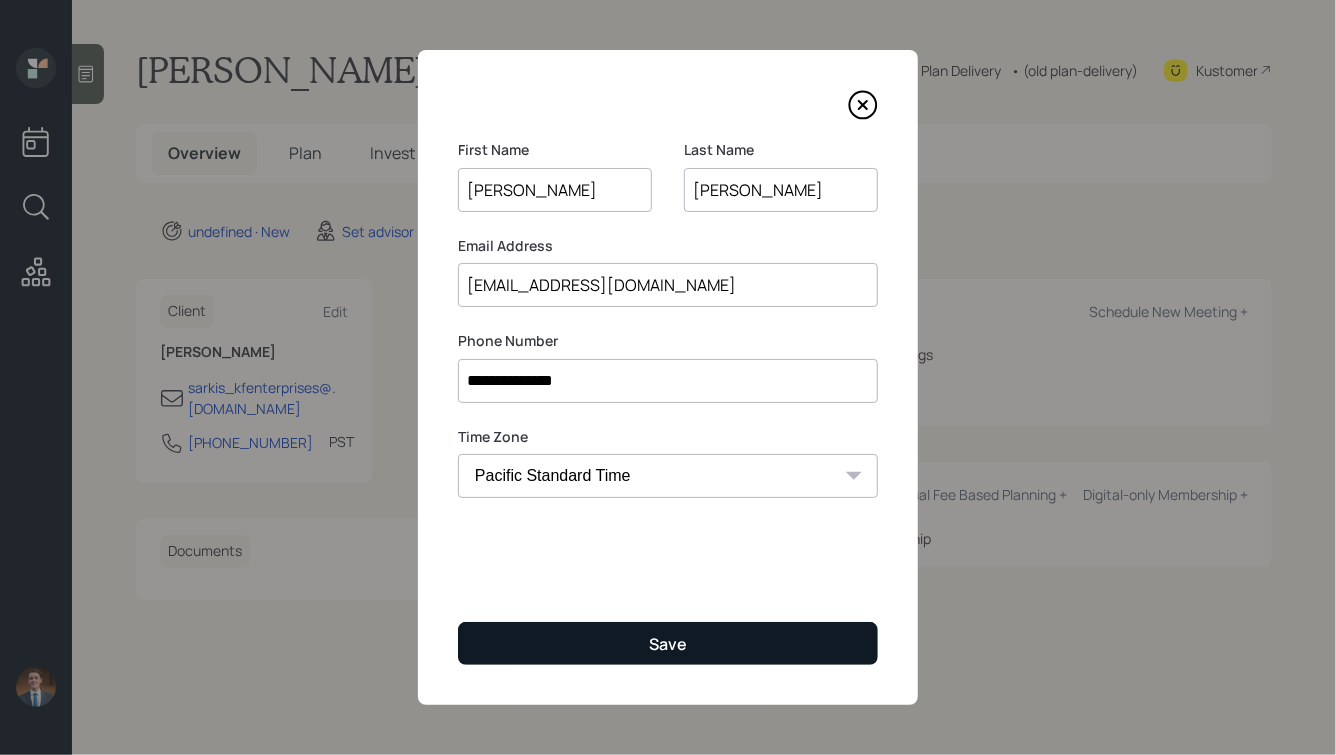 type on "sarkis_kfenterprises@yahoo.com" 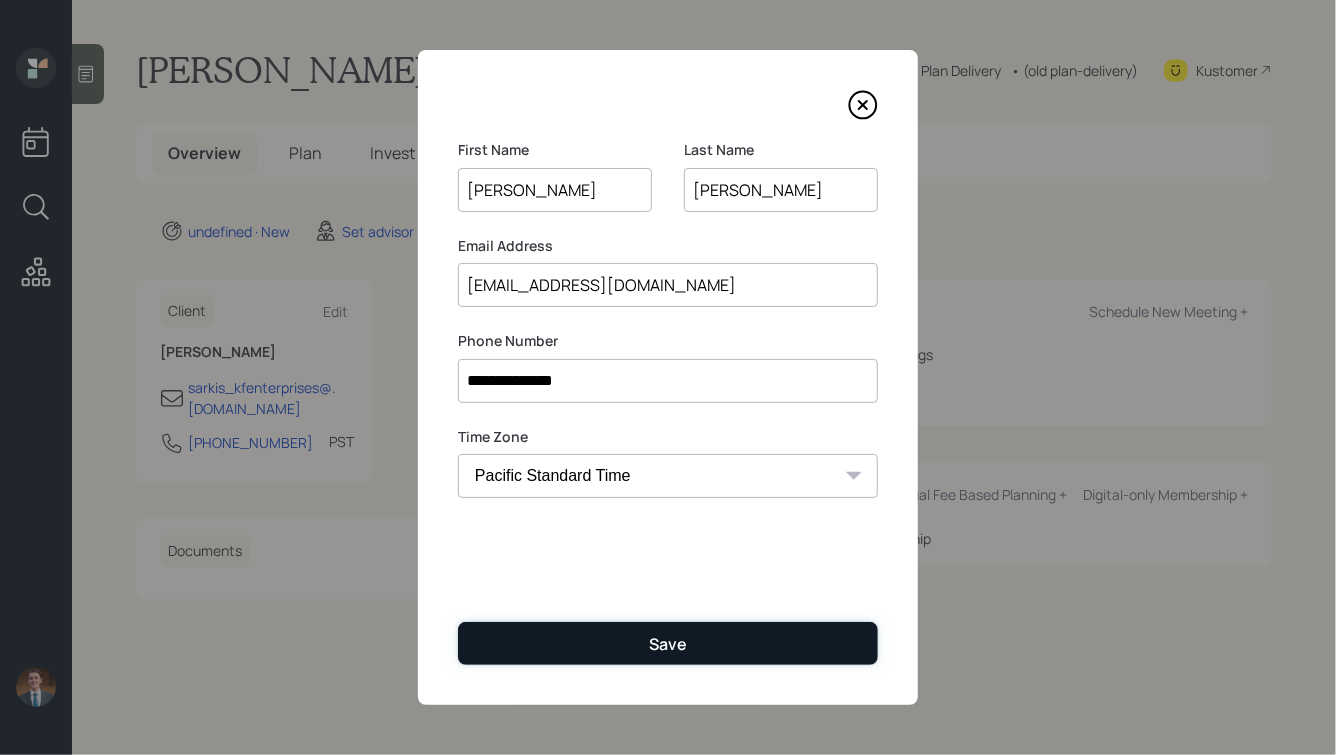 click on "Save" at bounding box center (668, 643) 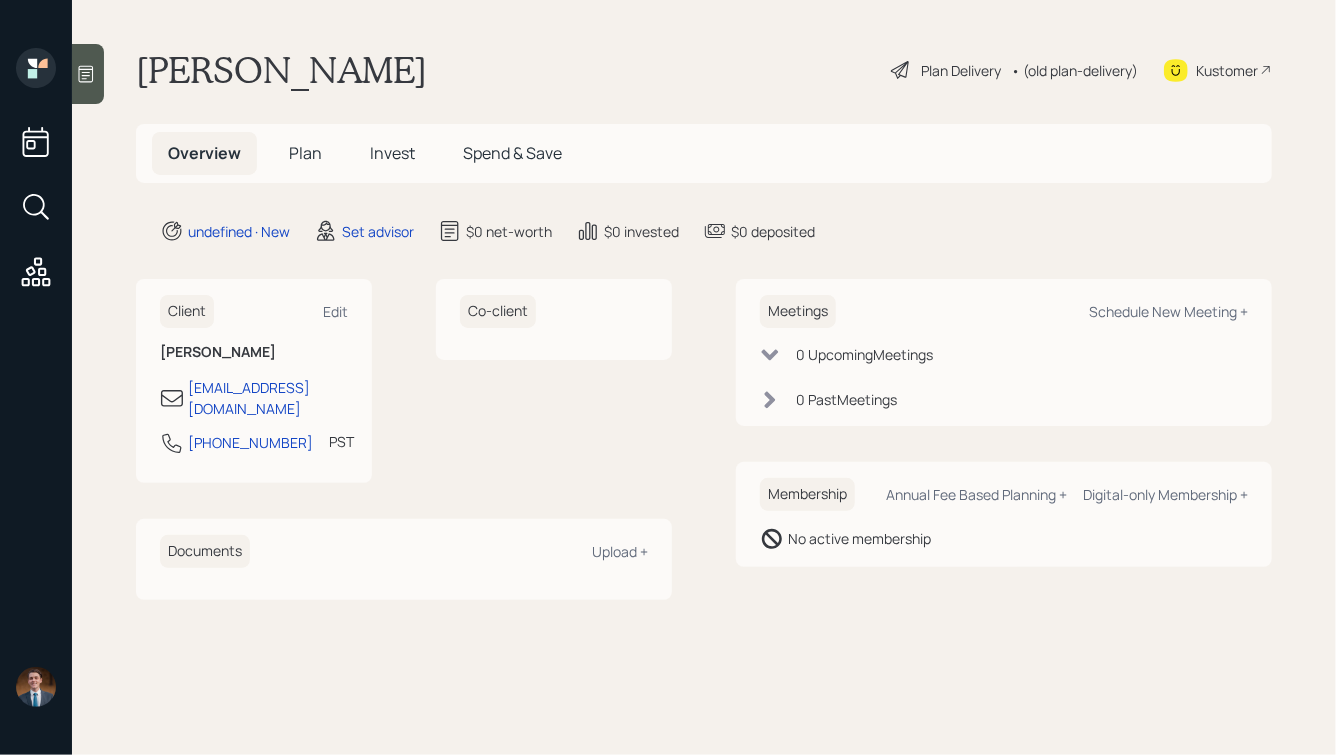 drag, startPoint x: 448, startPoint y: 73, endPoint x: 247, endPoint y: 64, distance: 201.20139 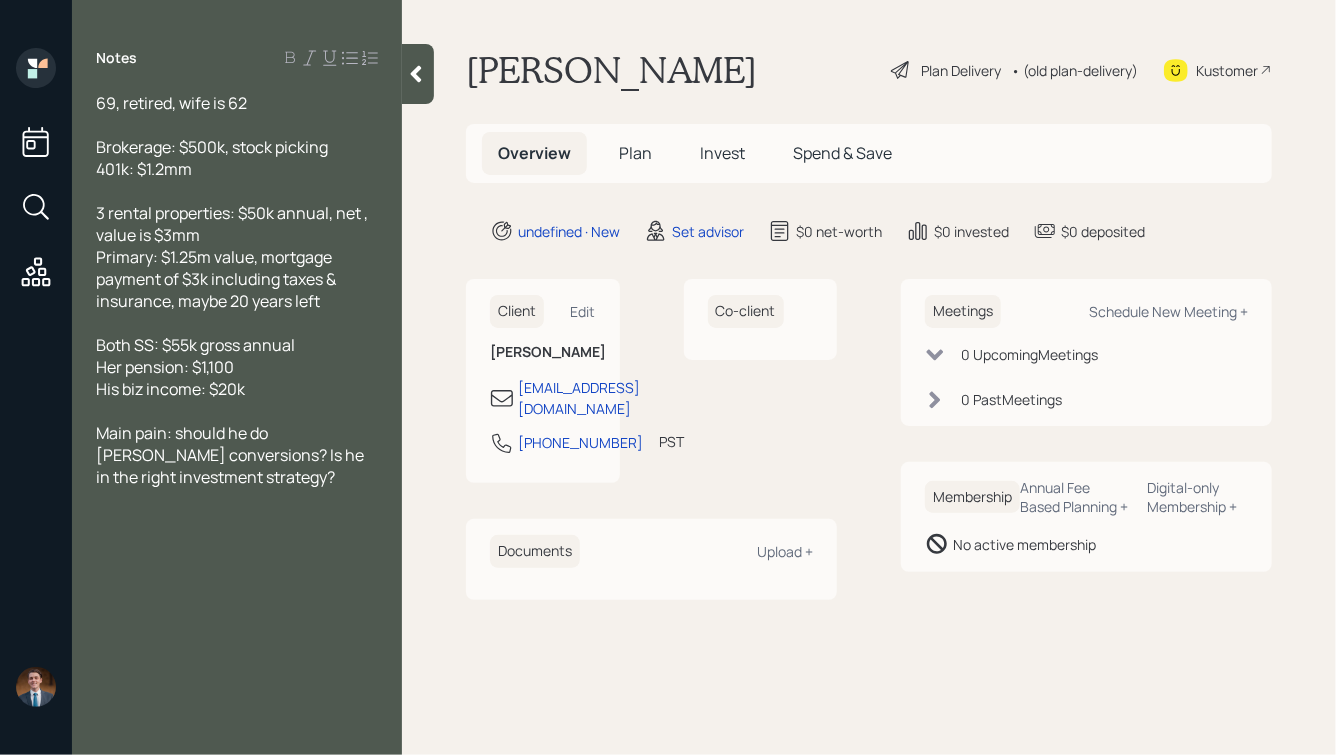 type 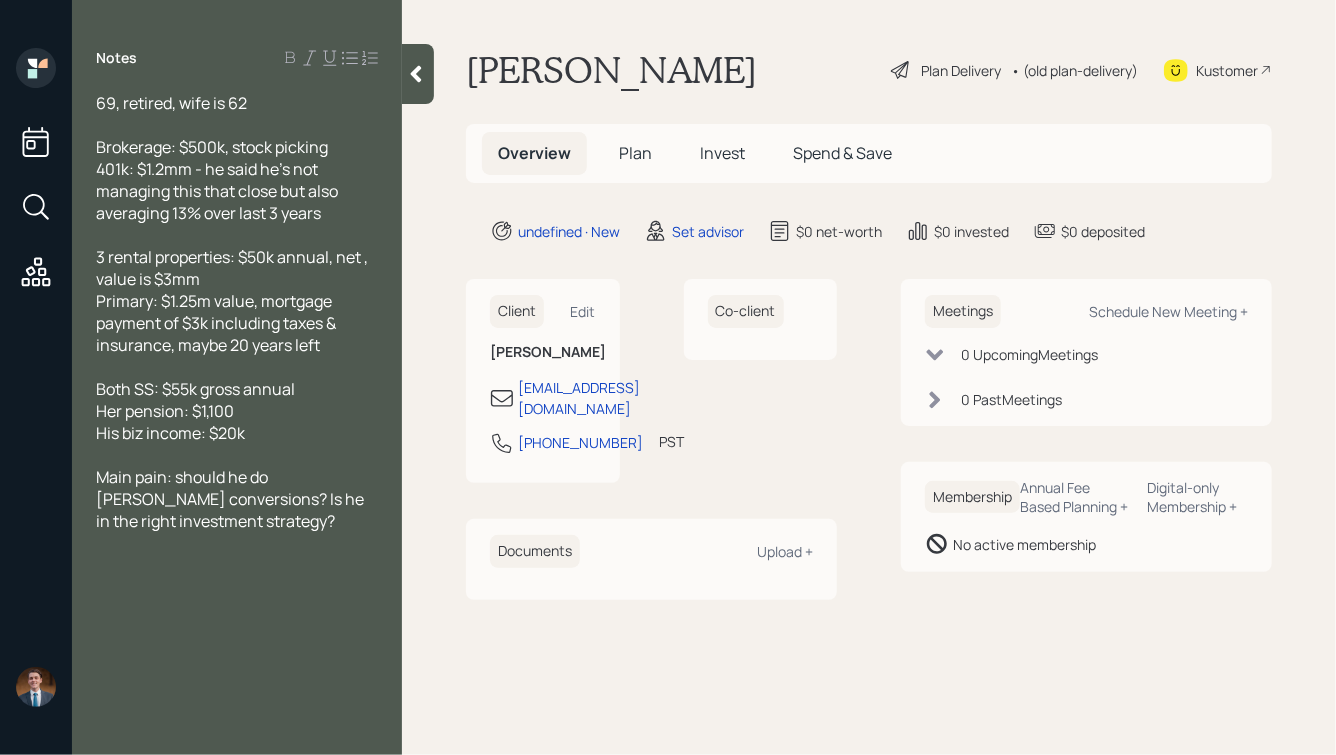 click 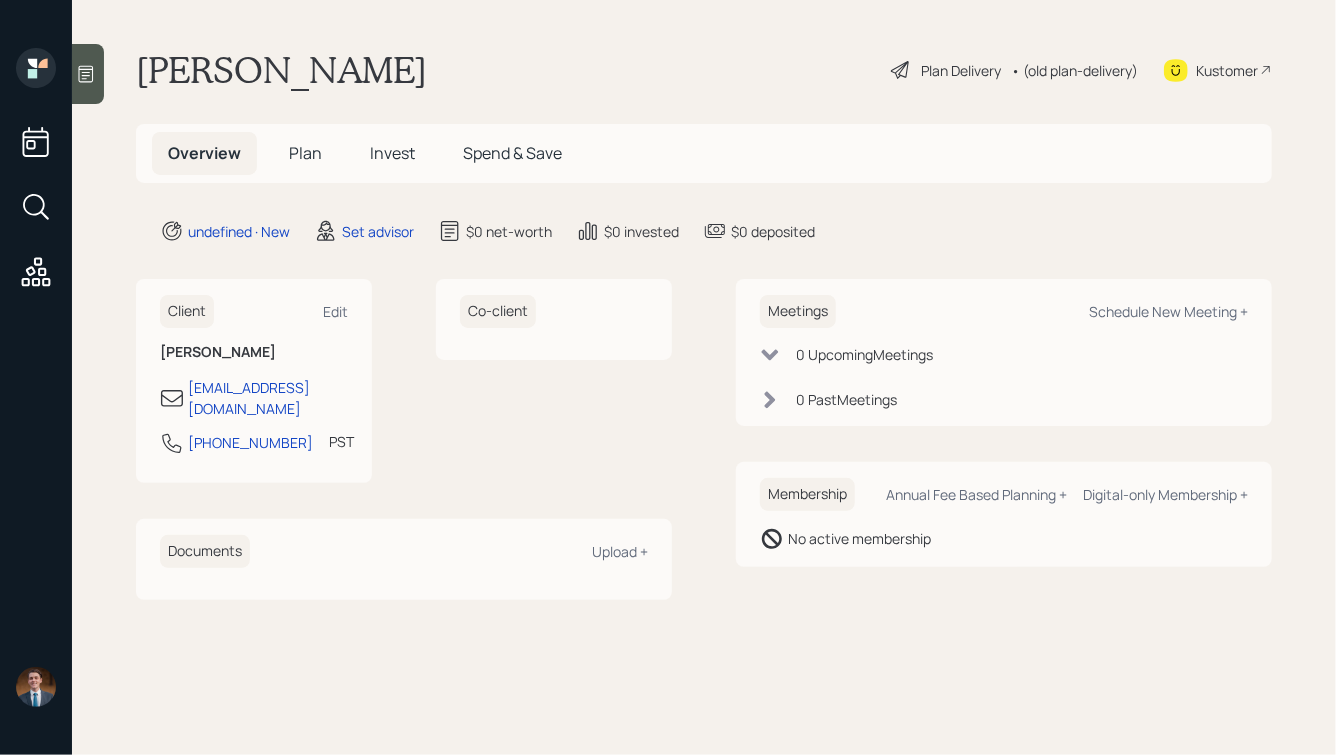 click at bounding box center (88, 74) 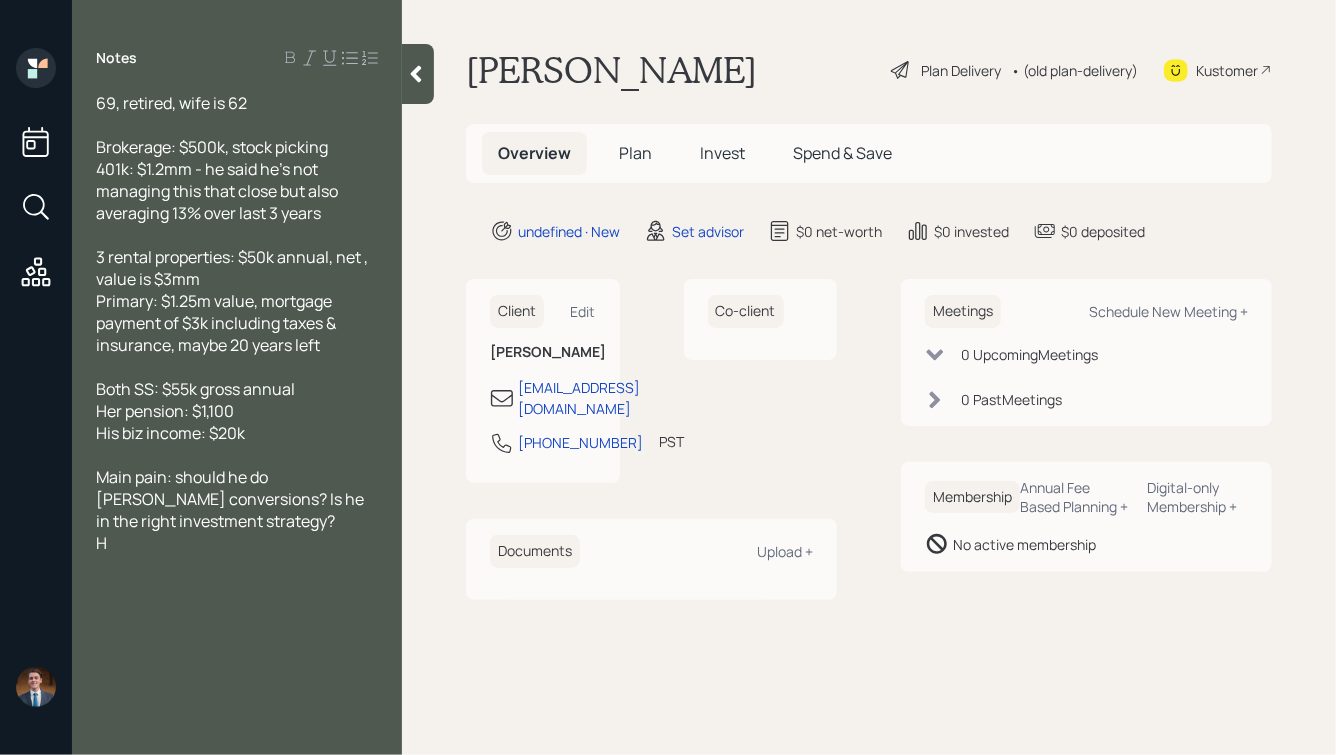 type 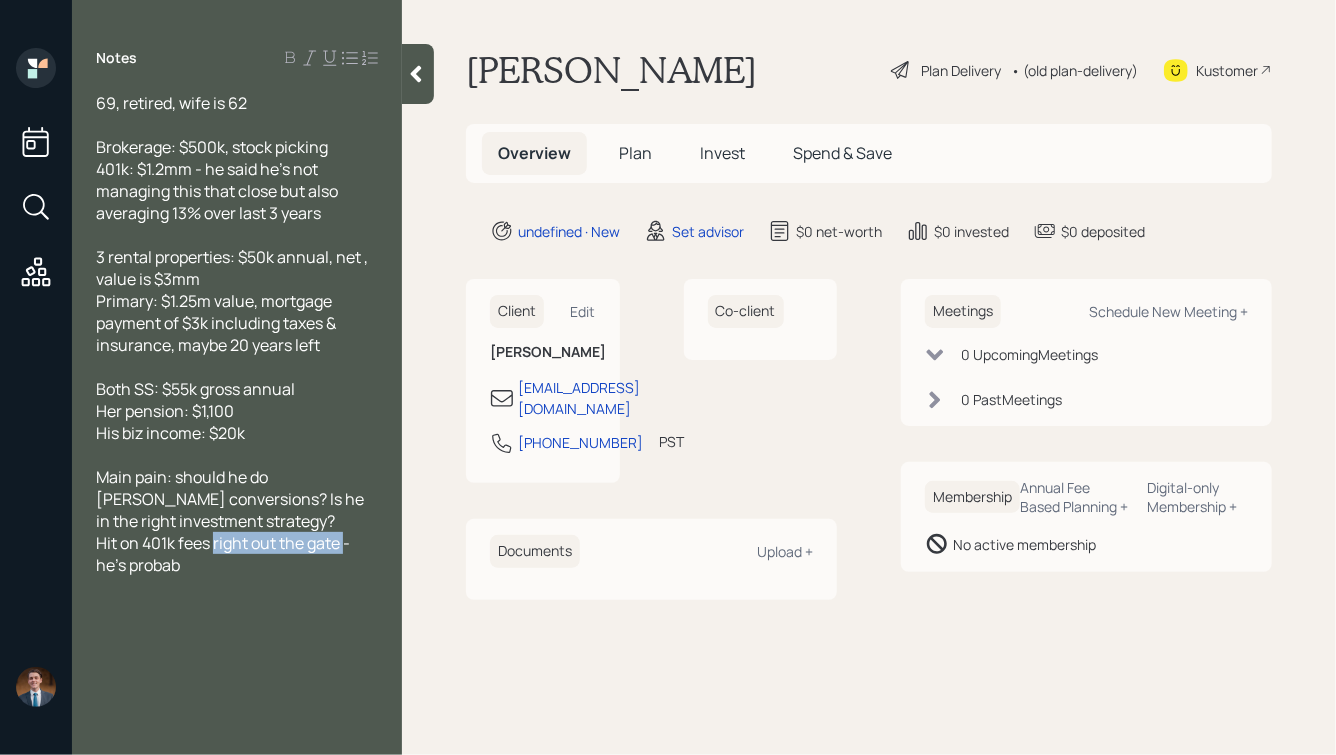 drag, startPoint x: 213, startPoint y: 549, endPoint x: 345, endPoint y: 548, distance: 132.00378 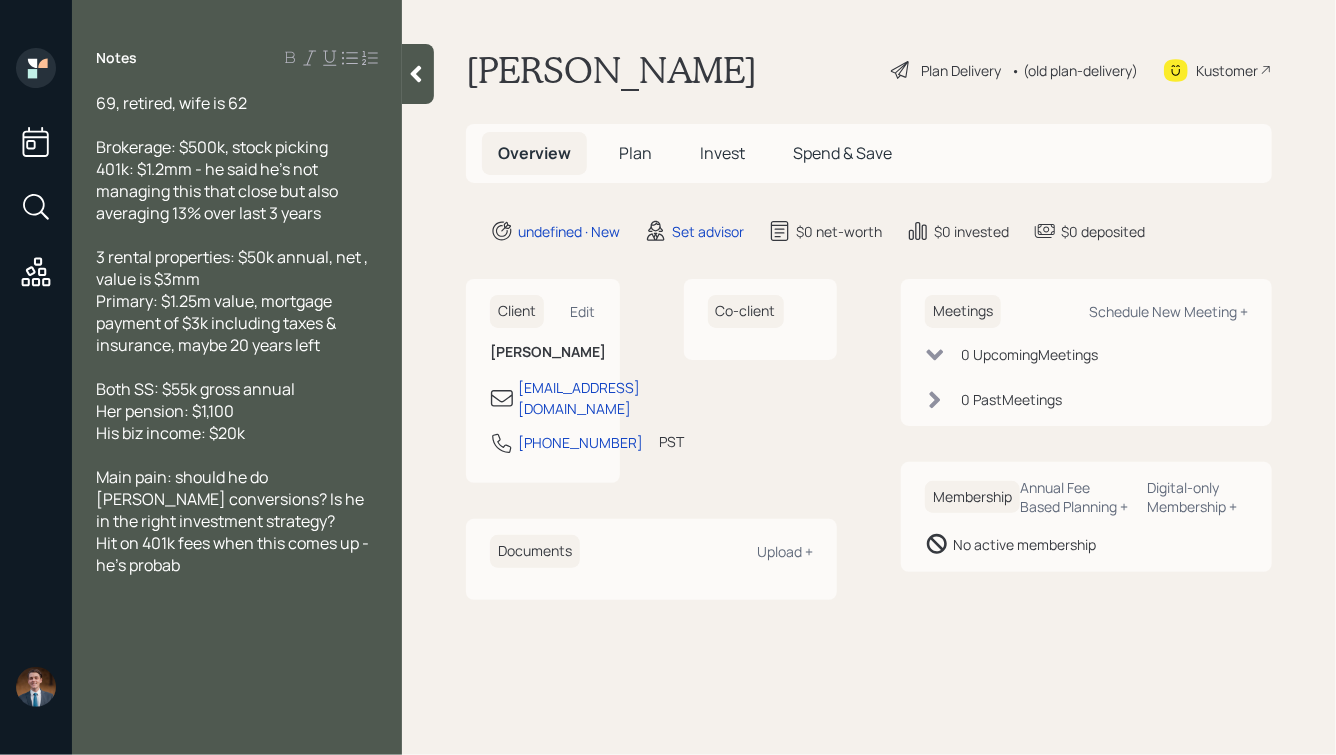 click on "Hit on 401k fees when this comes up - he's probab" at bounding box center (237, 554) 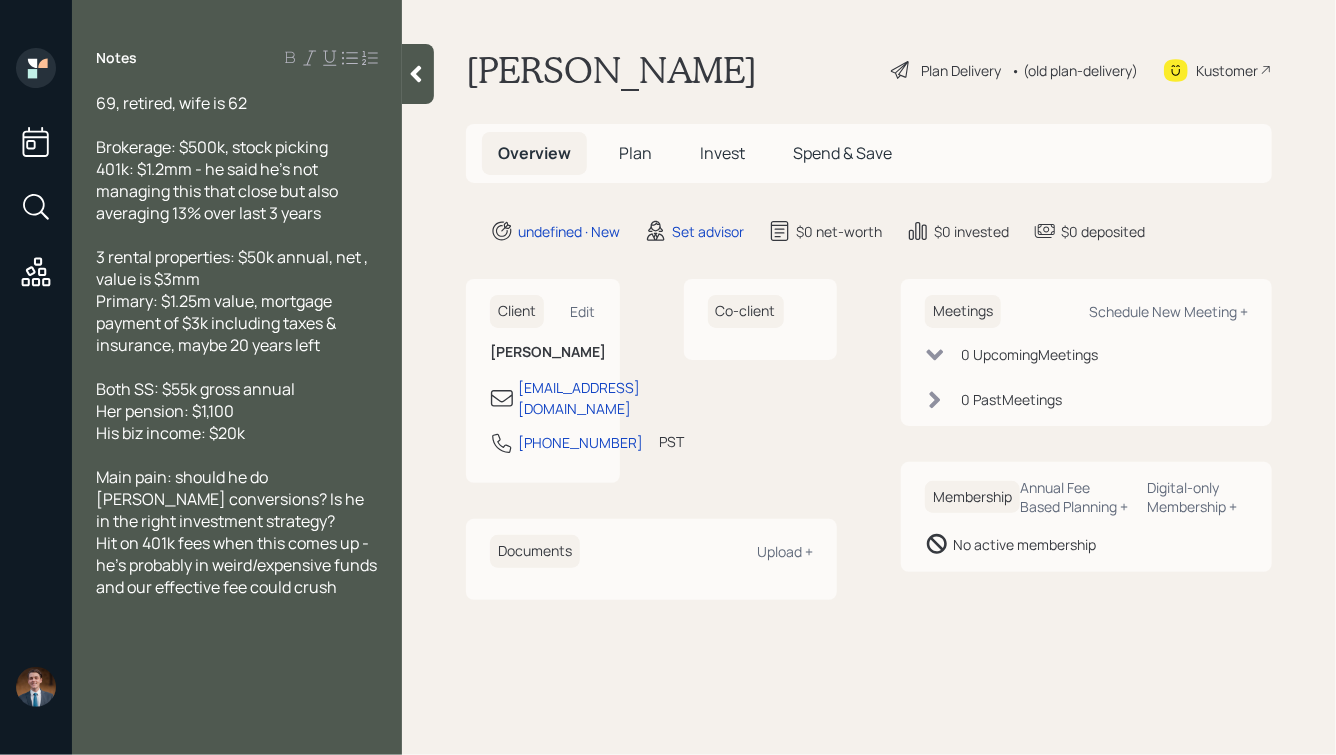 click 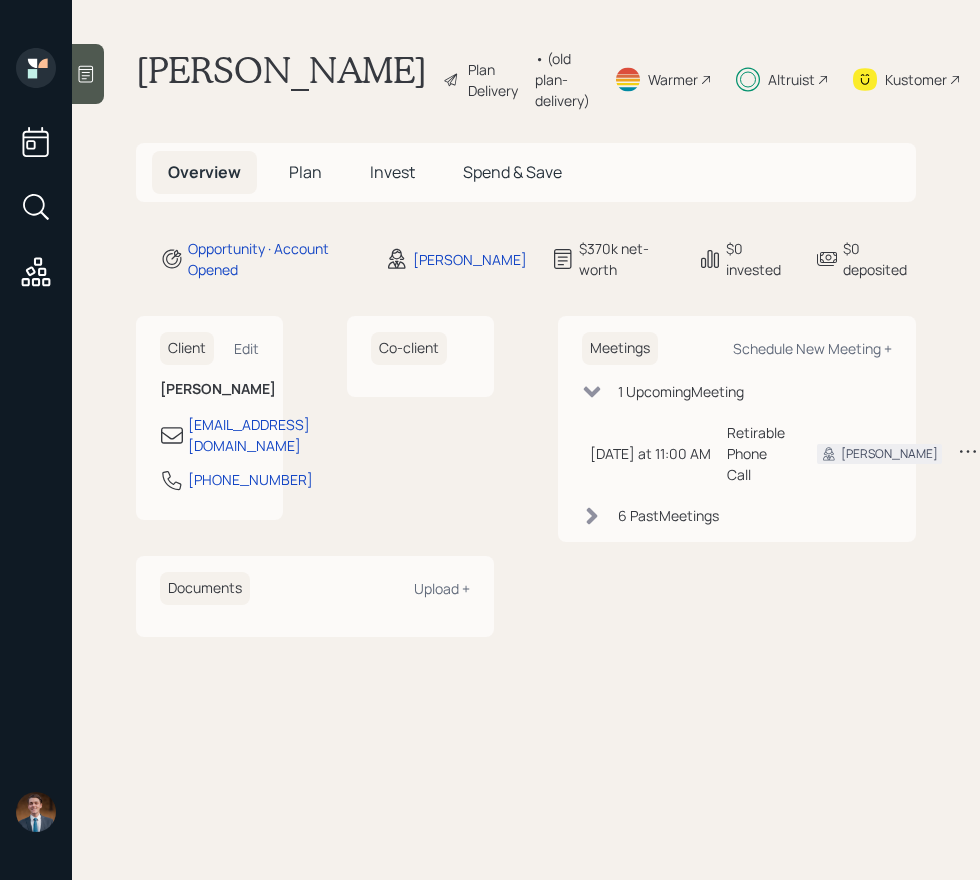 scroll, scrollTop: 0, scrollLeft: 0, axis: both 